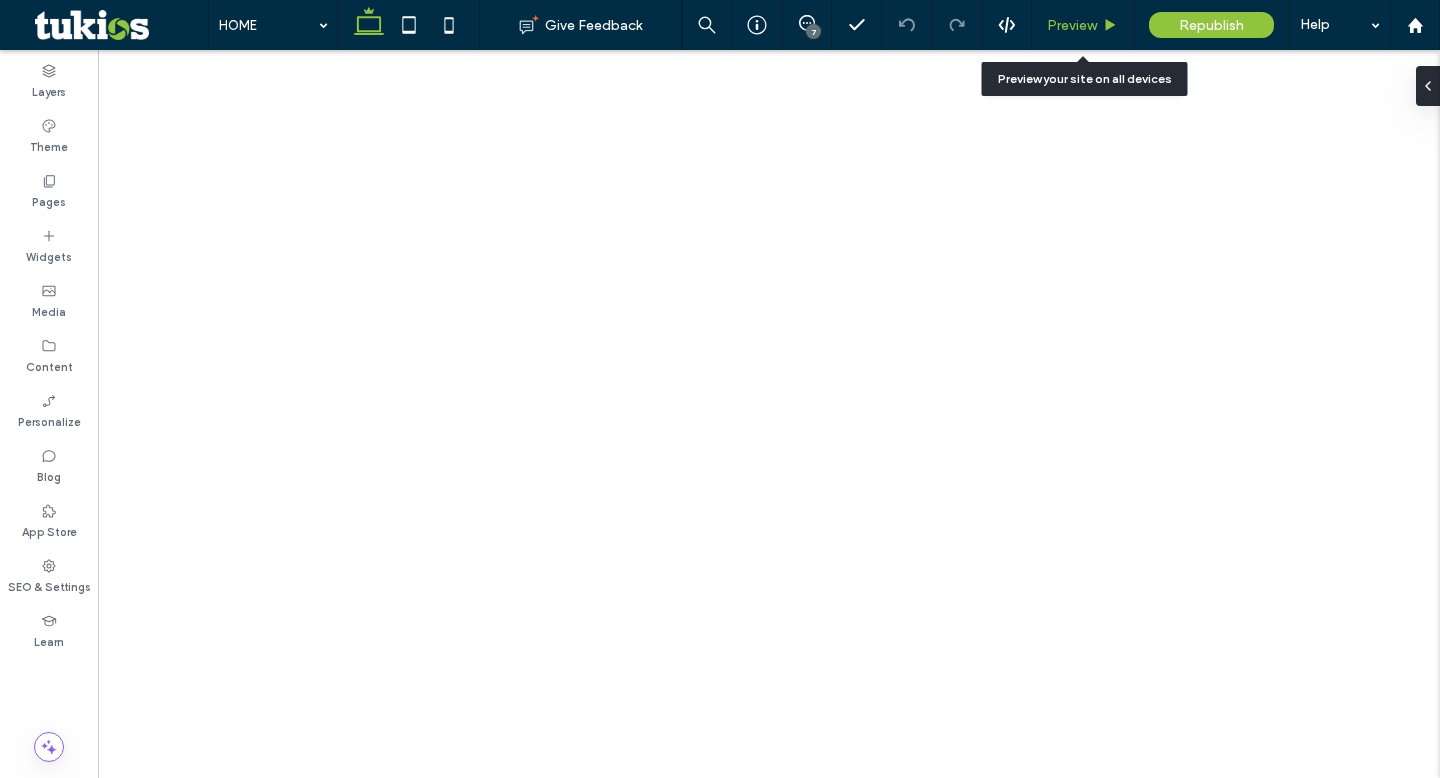 click on "Preview" at bounding box center [1072, 25] 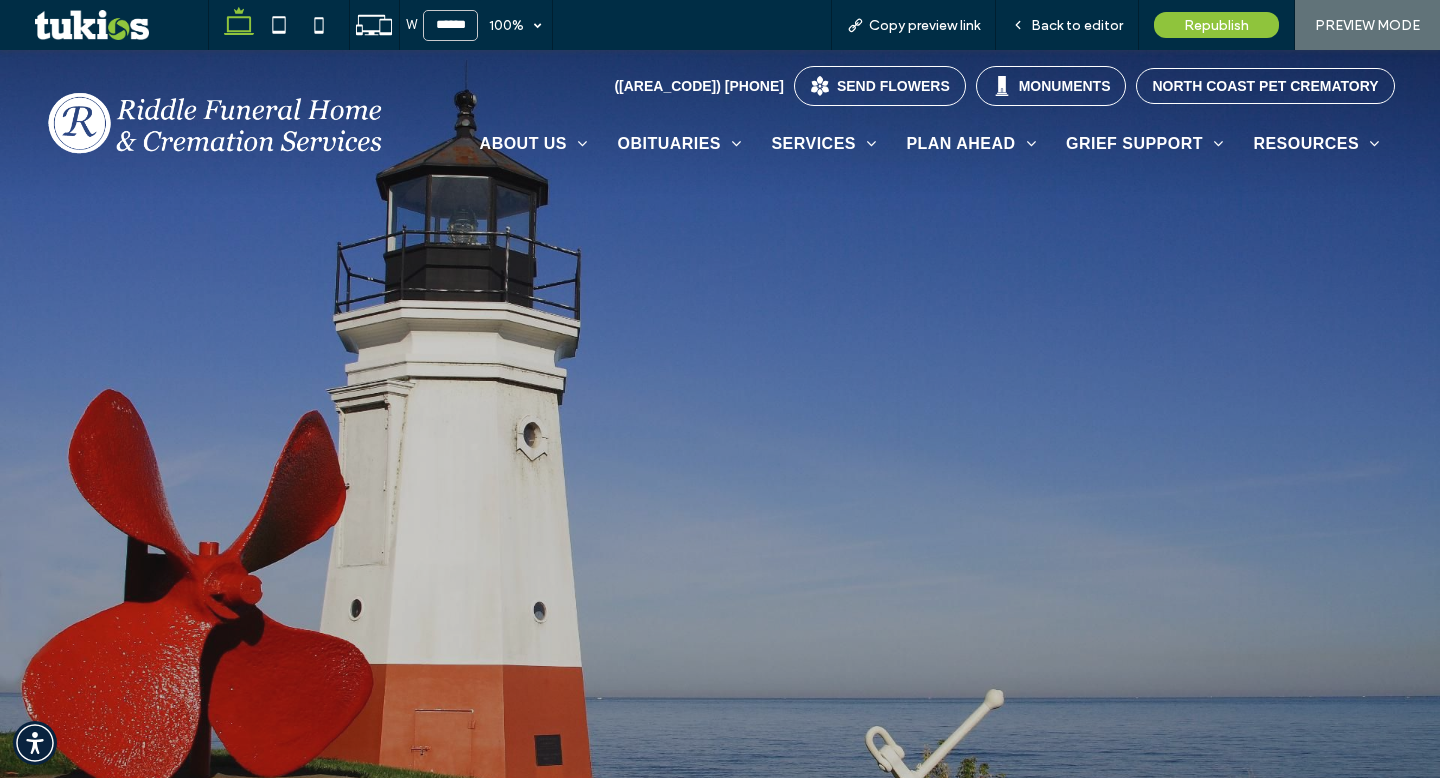 scroll, scrollTop: 0, scrollLeft: 0, axis: both 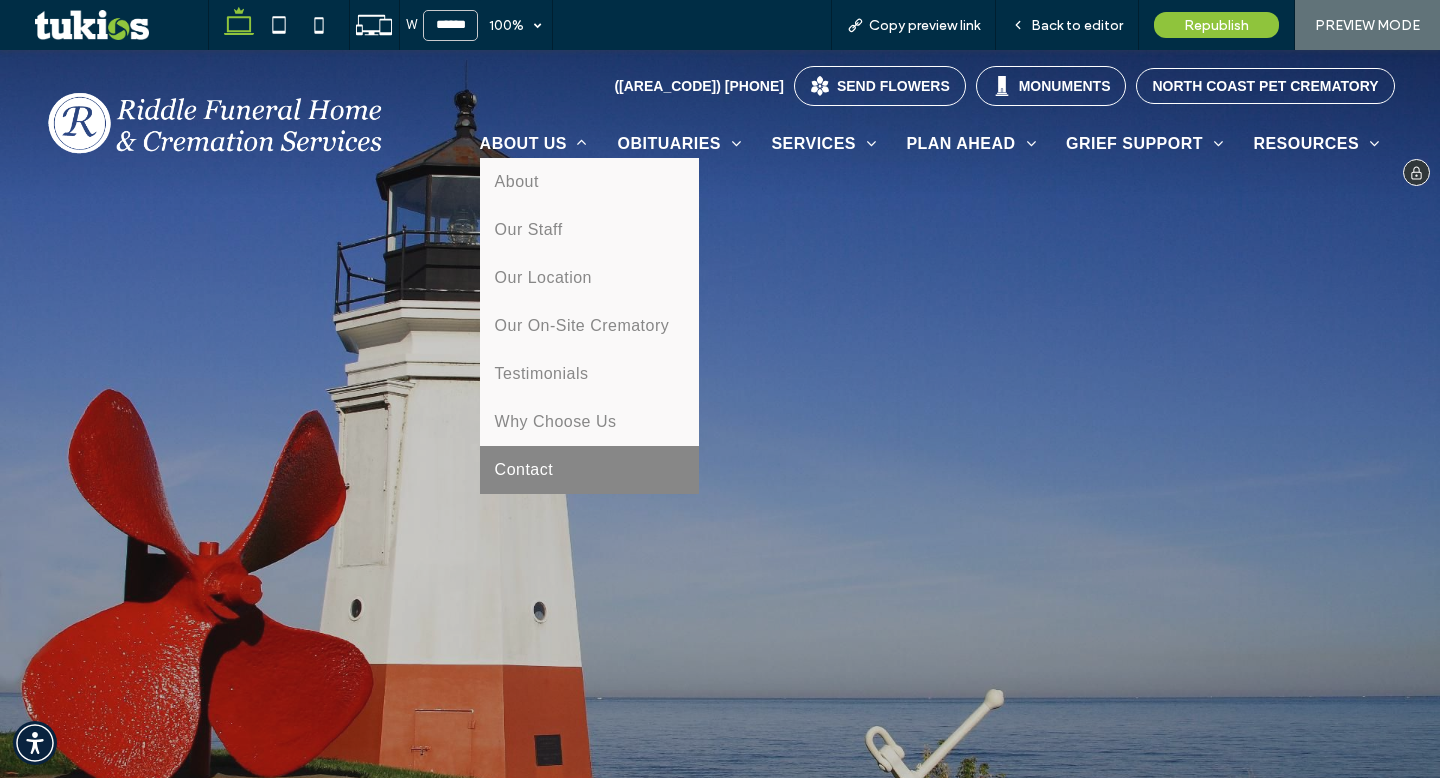 click on "Contact" at bounding box center (524, 470) 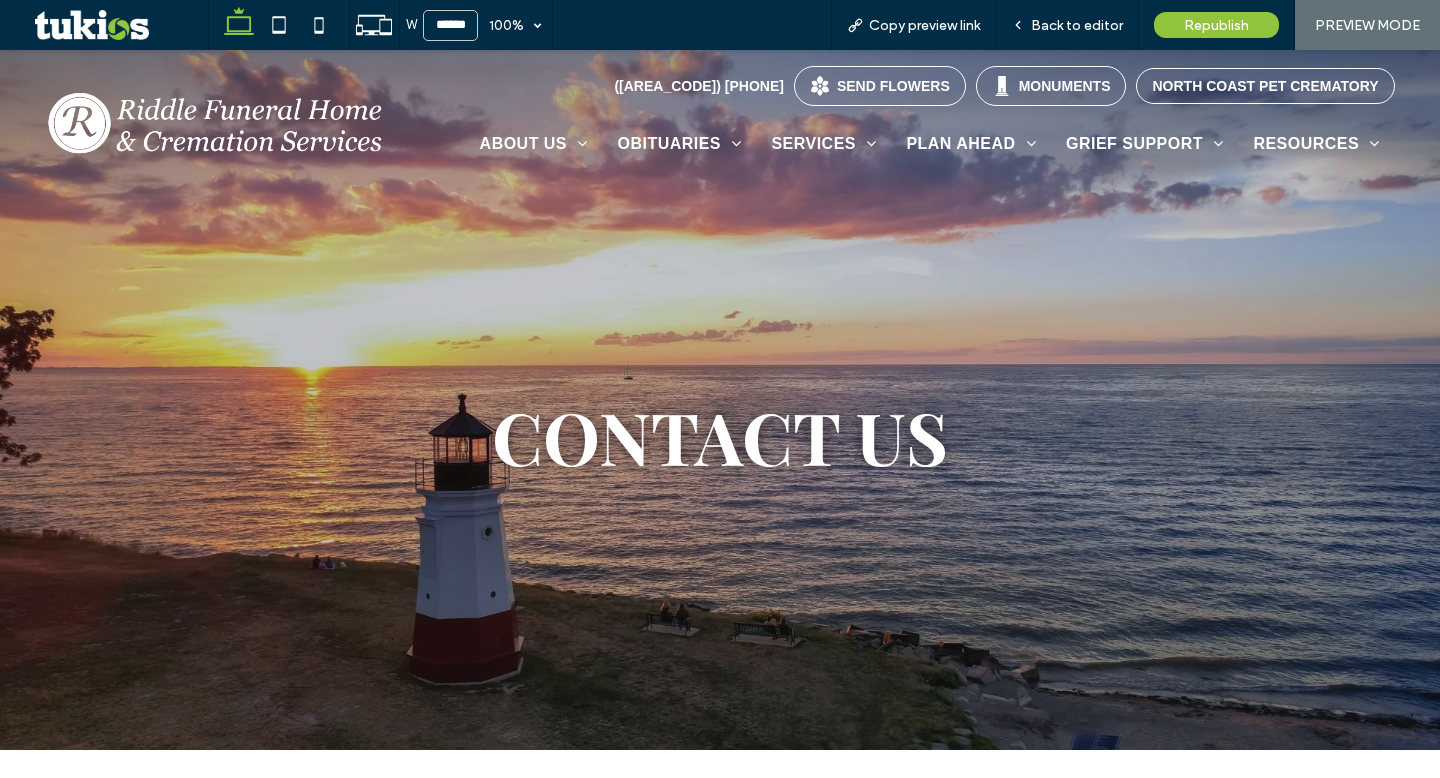 scroll, scrollTop: 0, scrollLeft: 0, axis: both 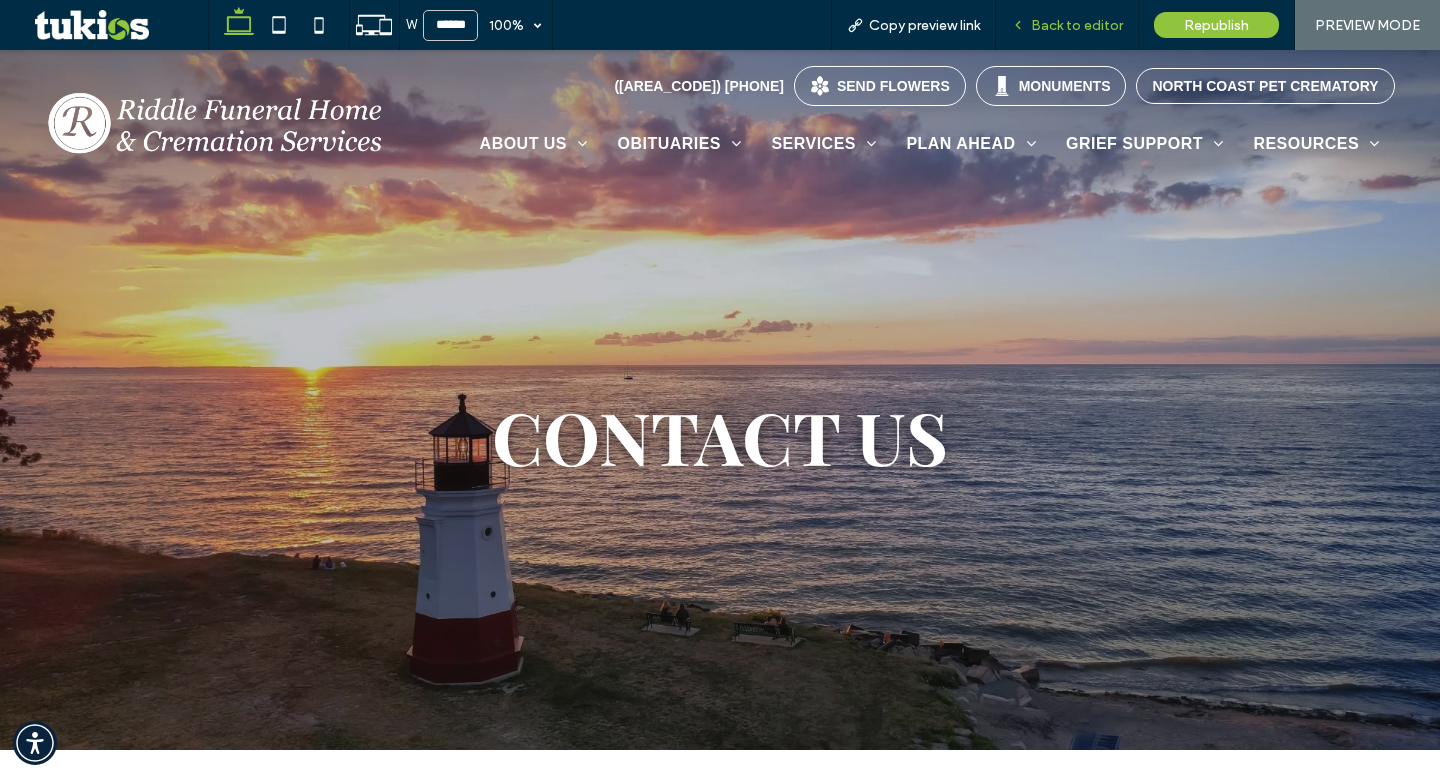 click on "Back to editor" at bounding box center [1067, 25] 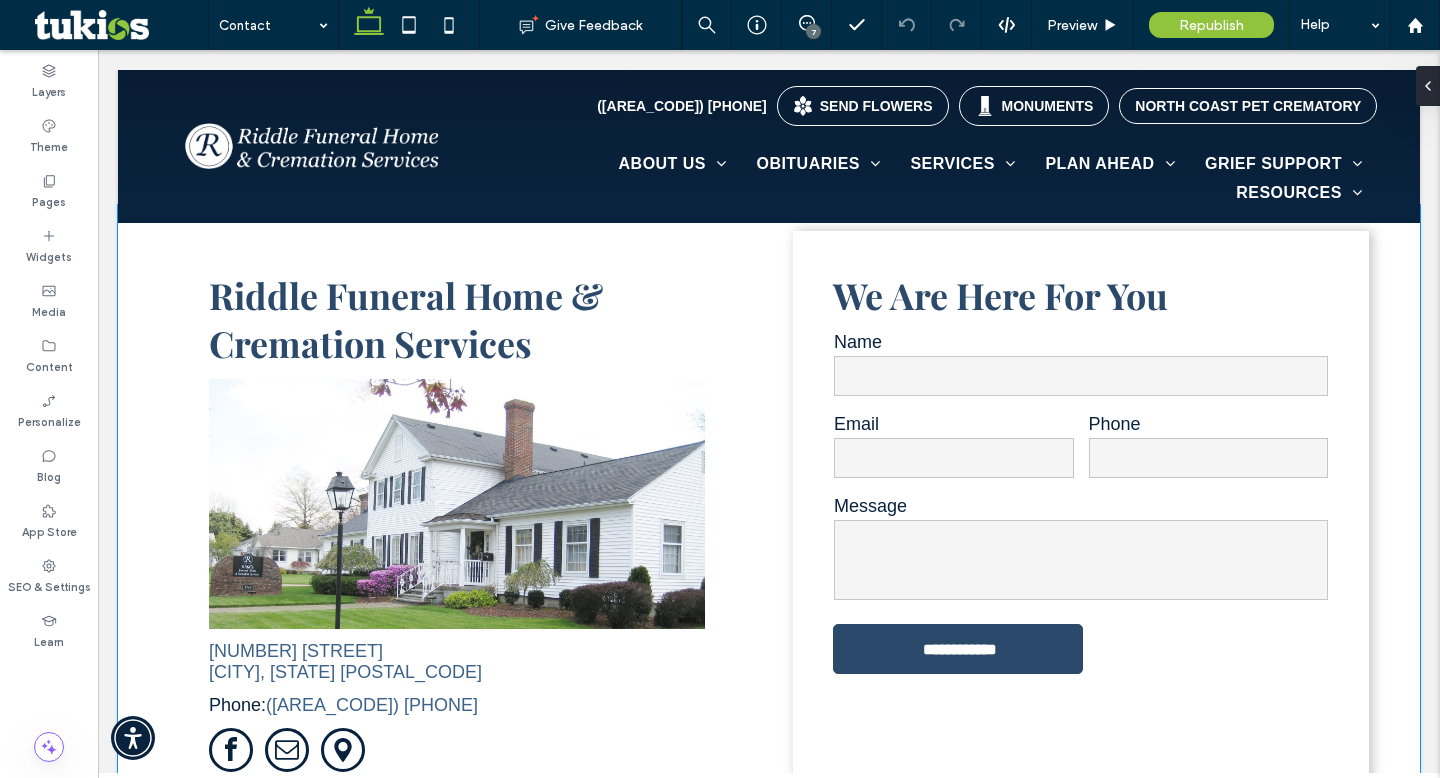 scroll, scrollTop: 807, scrollLeft: 0, axis: vertical 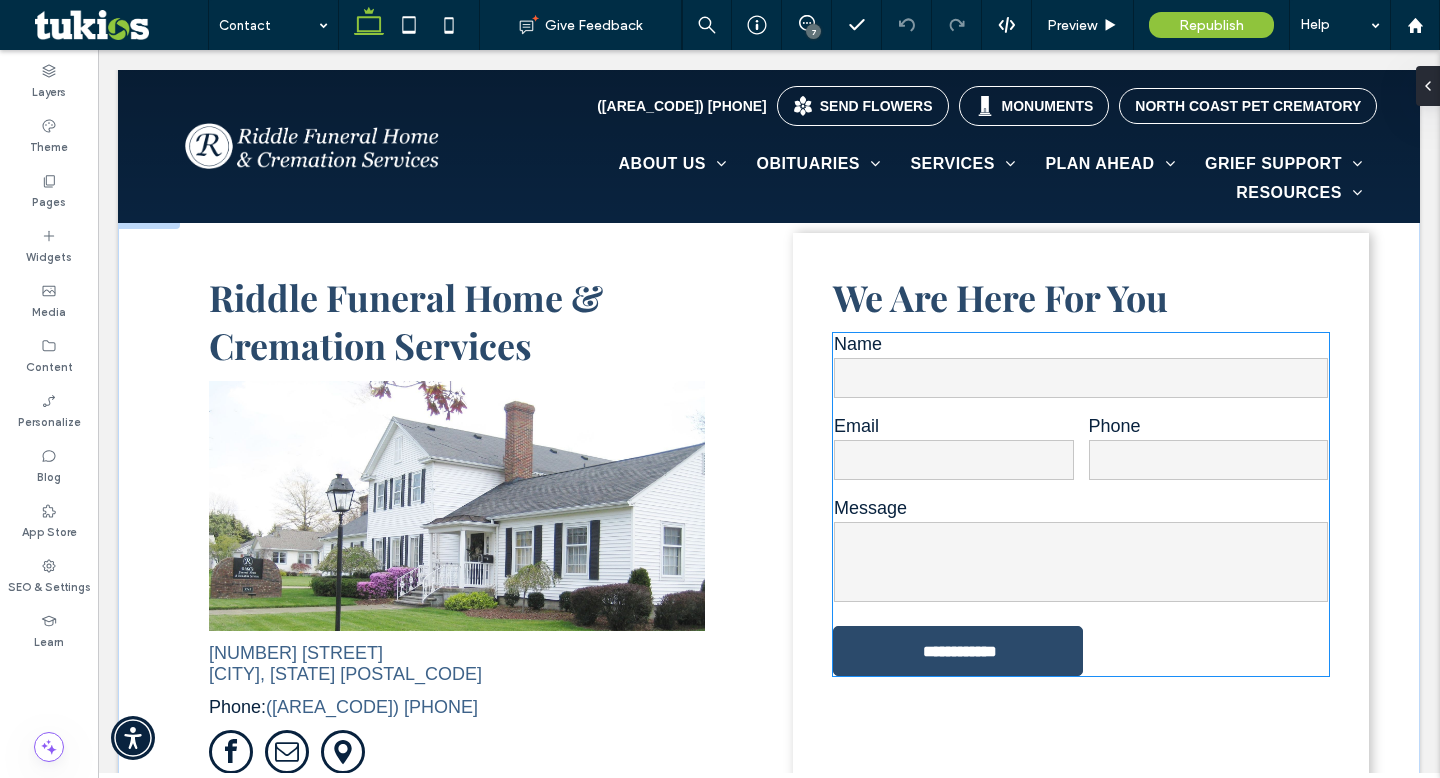 click on "Name" at bounding box center (1081, 344) 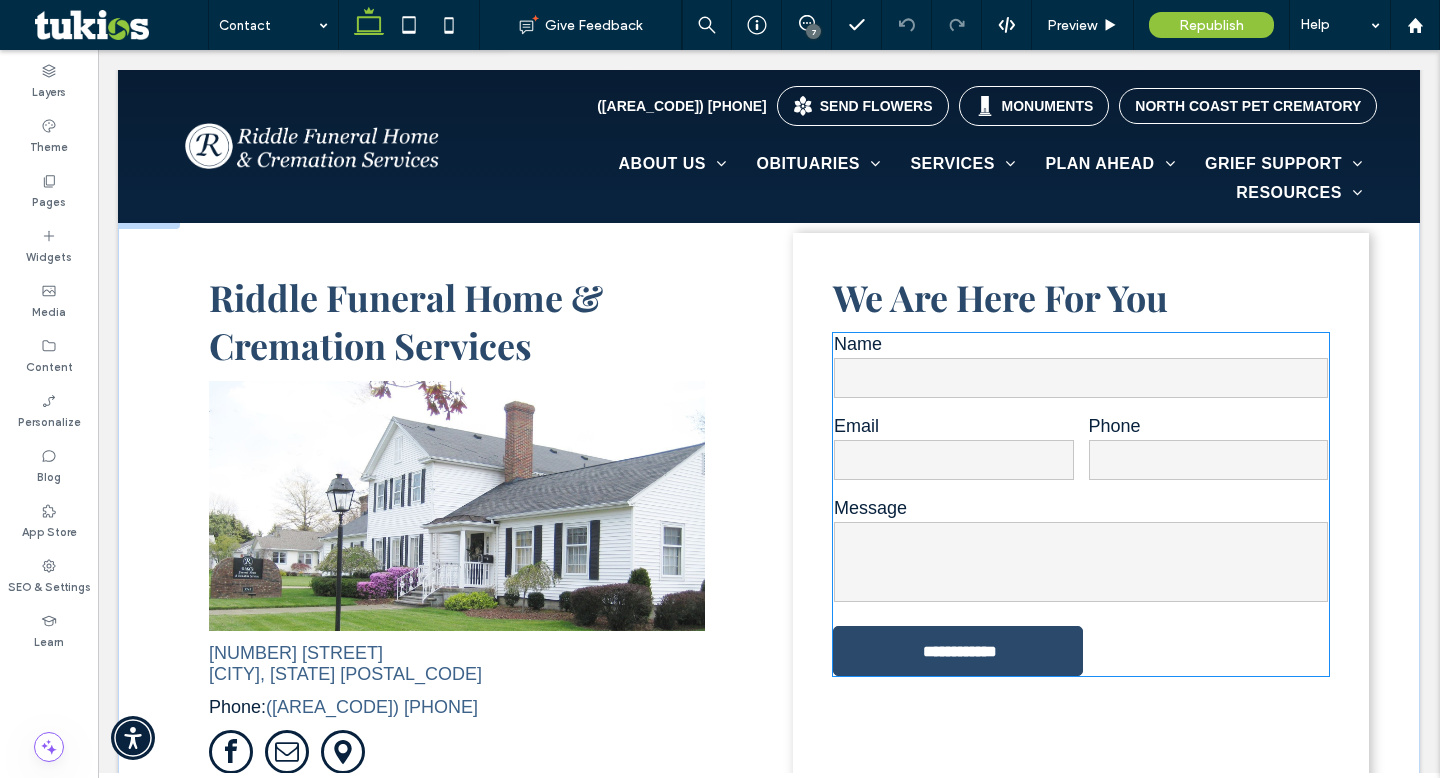 type on "*" 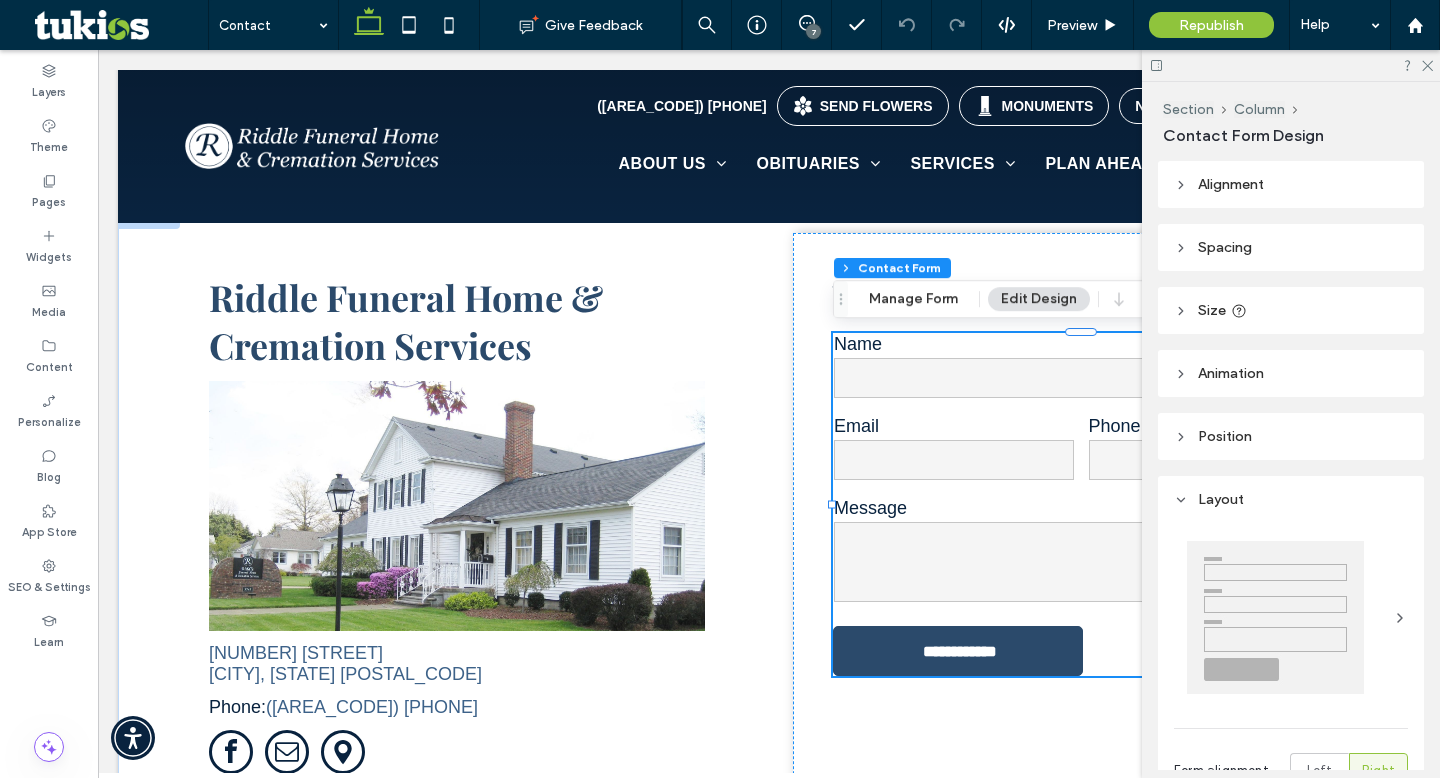 click on "Section Column Contact Form Manage Form Edit Design" at bounding box center (1089, 299) 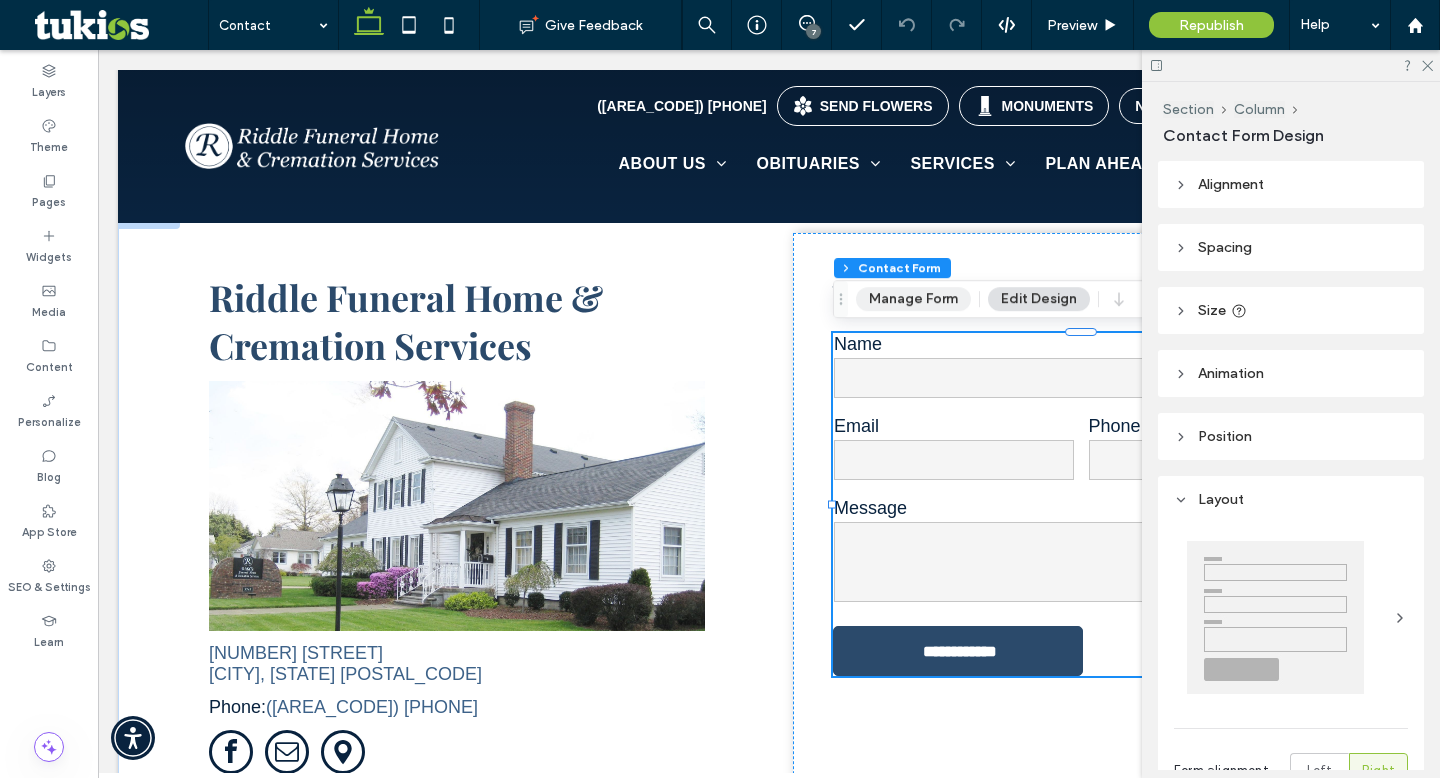 click on "Manage Form" at bounding box center (913, 299) 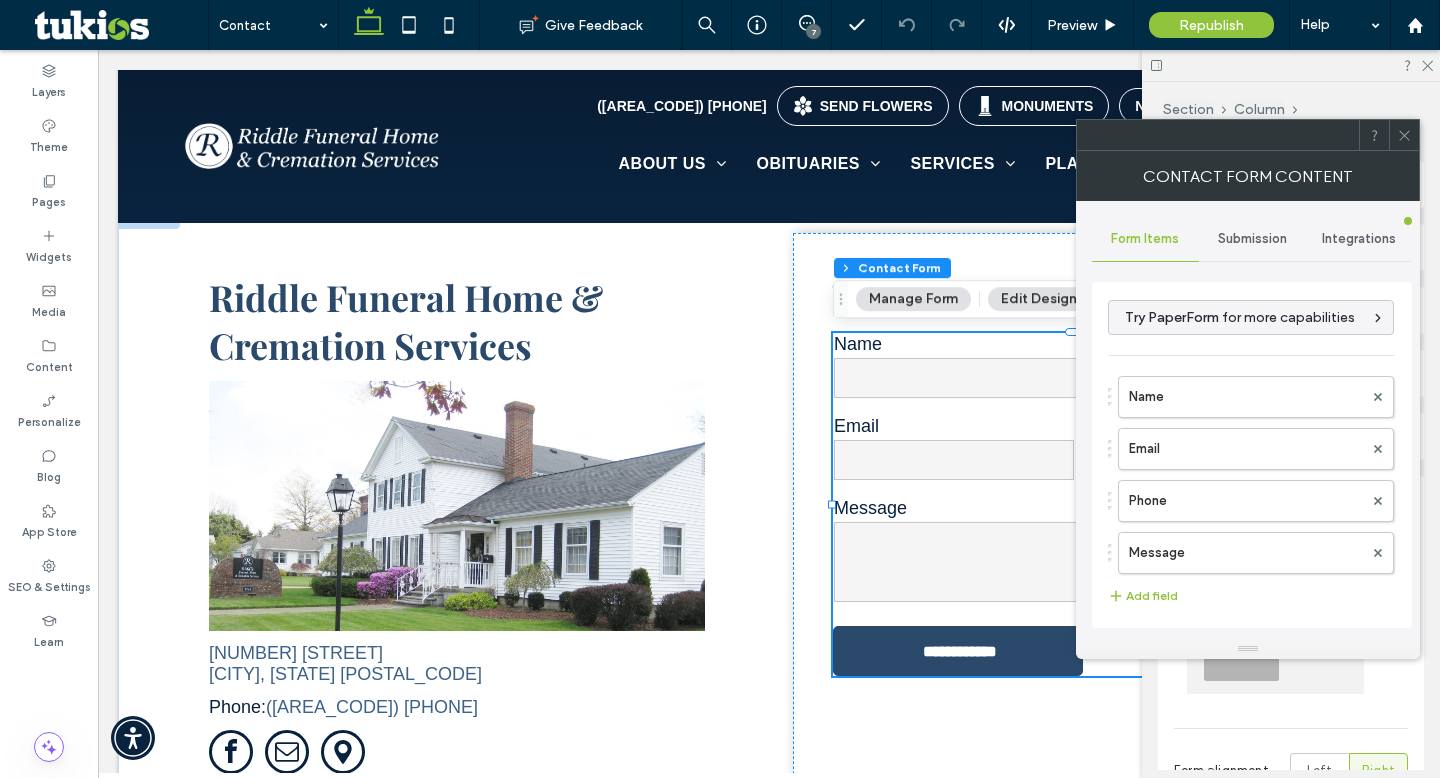 click on "Submission" at bounding box center (1252, 239) 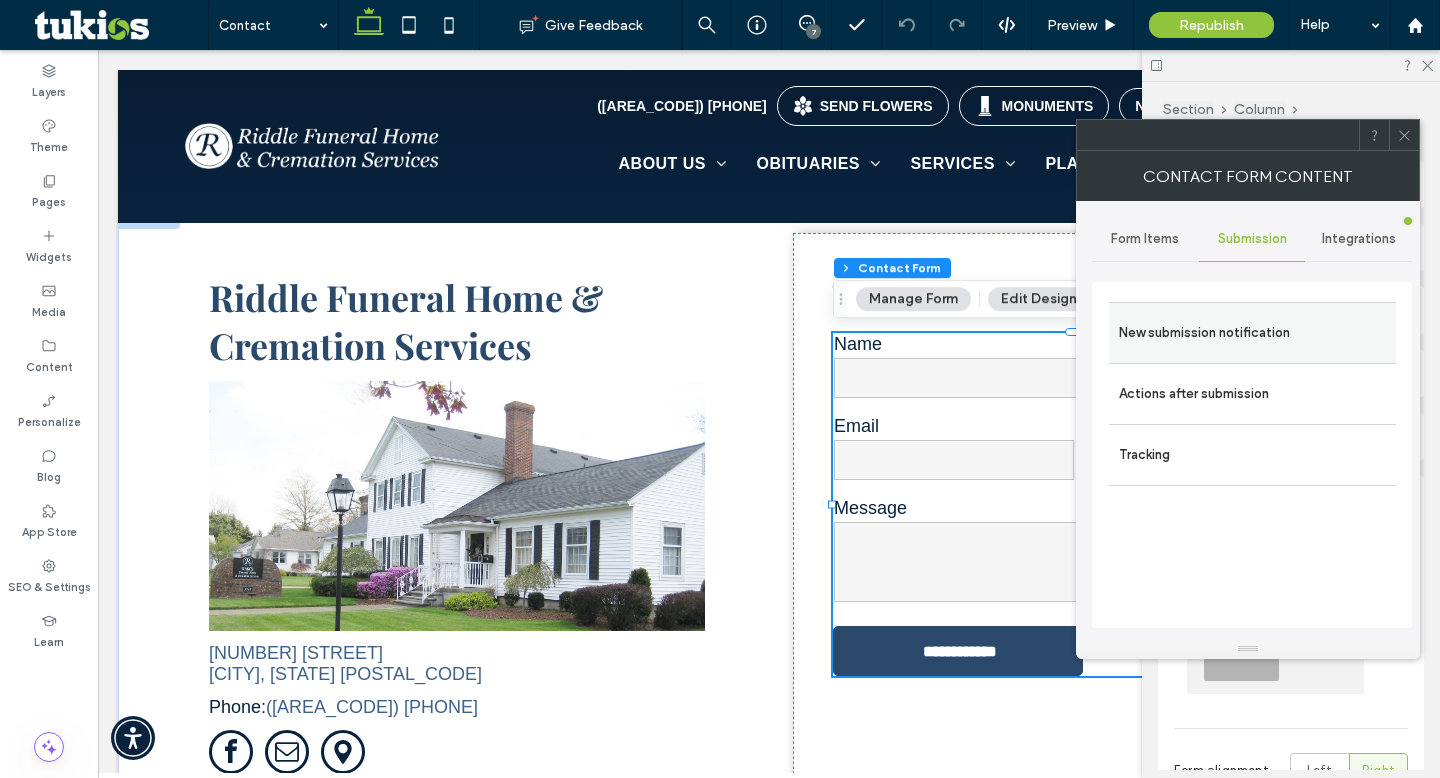 click on "New submission notification" at bounding box center [1252, 333] 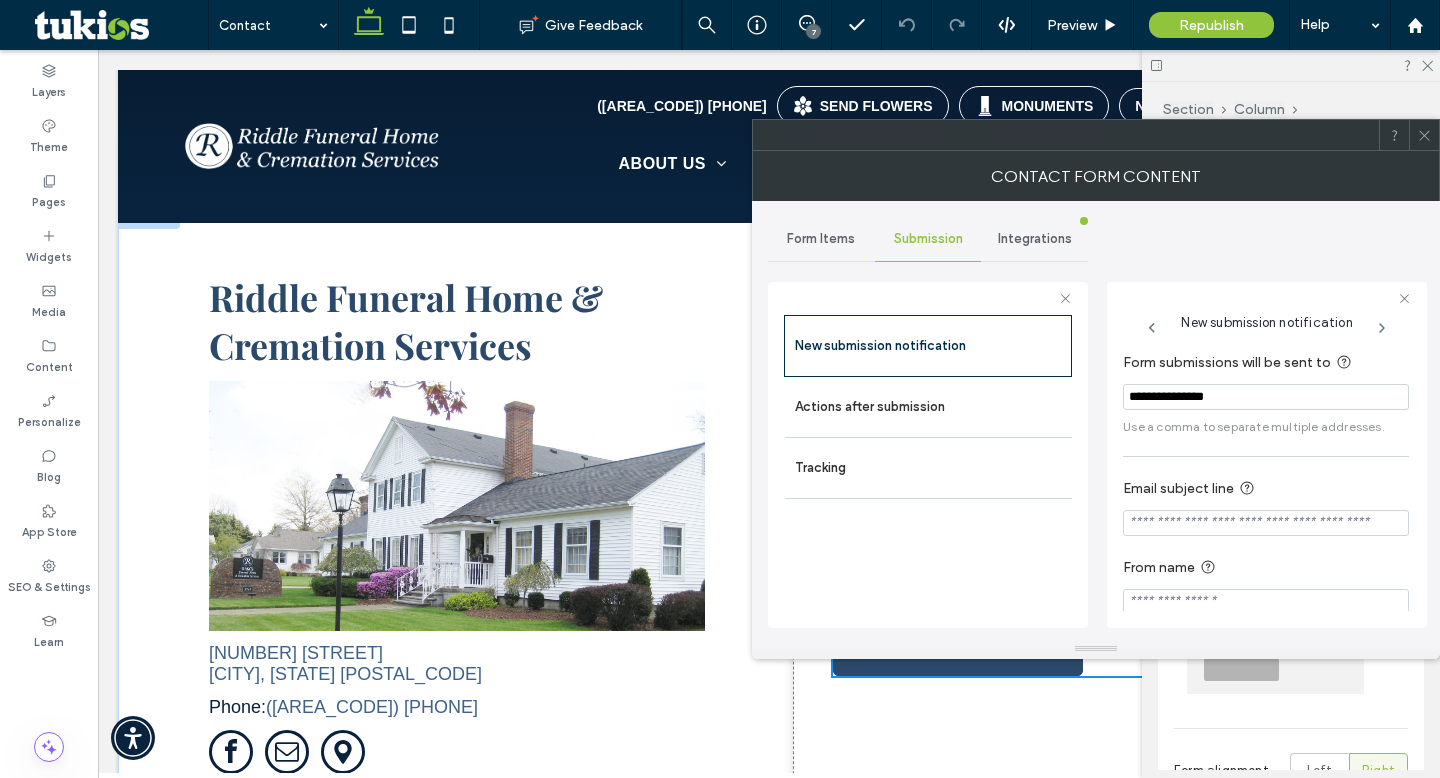 click on "**********" at bounding box center [1266, 397] 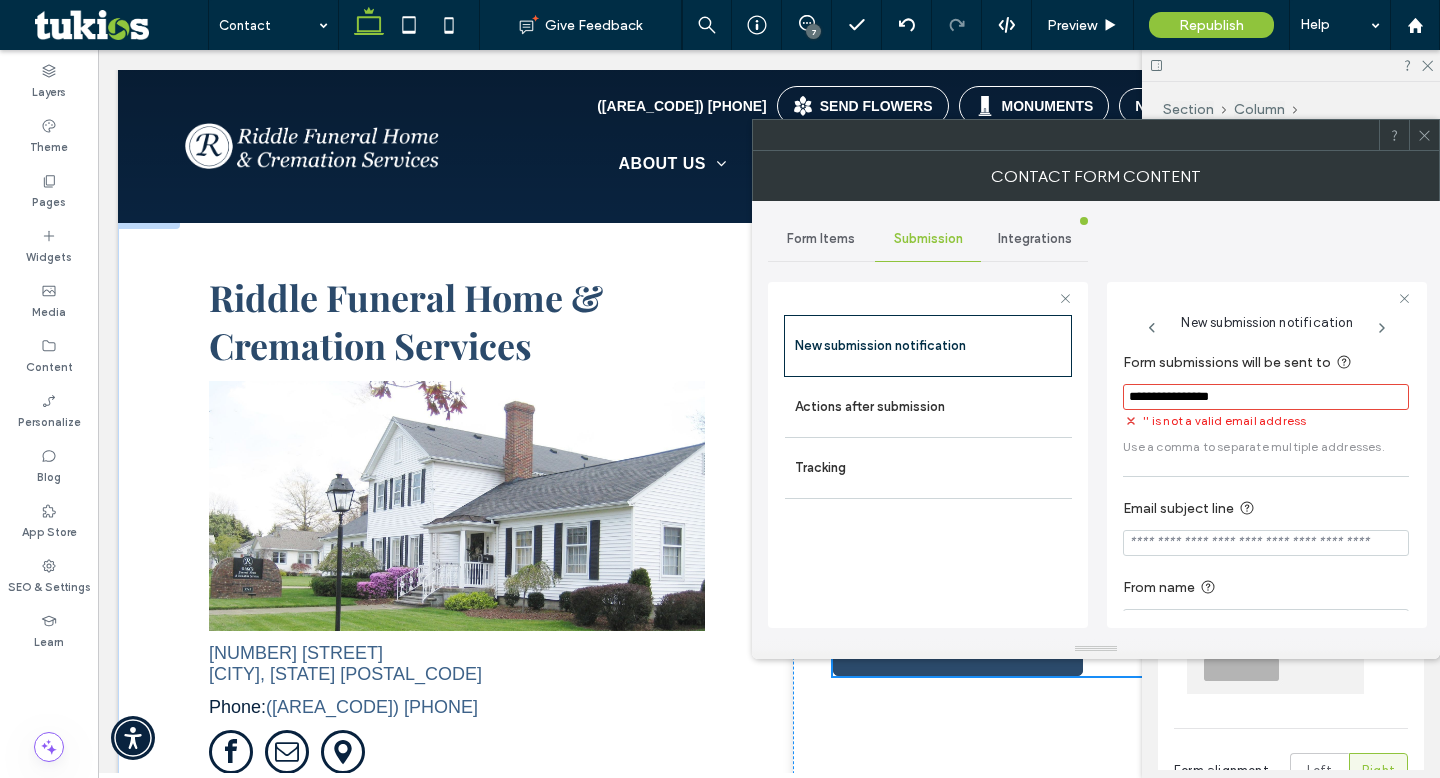 click on "**********" at bounding box center (1266, 397) 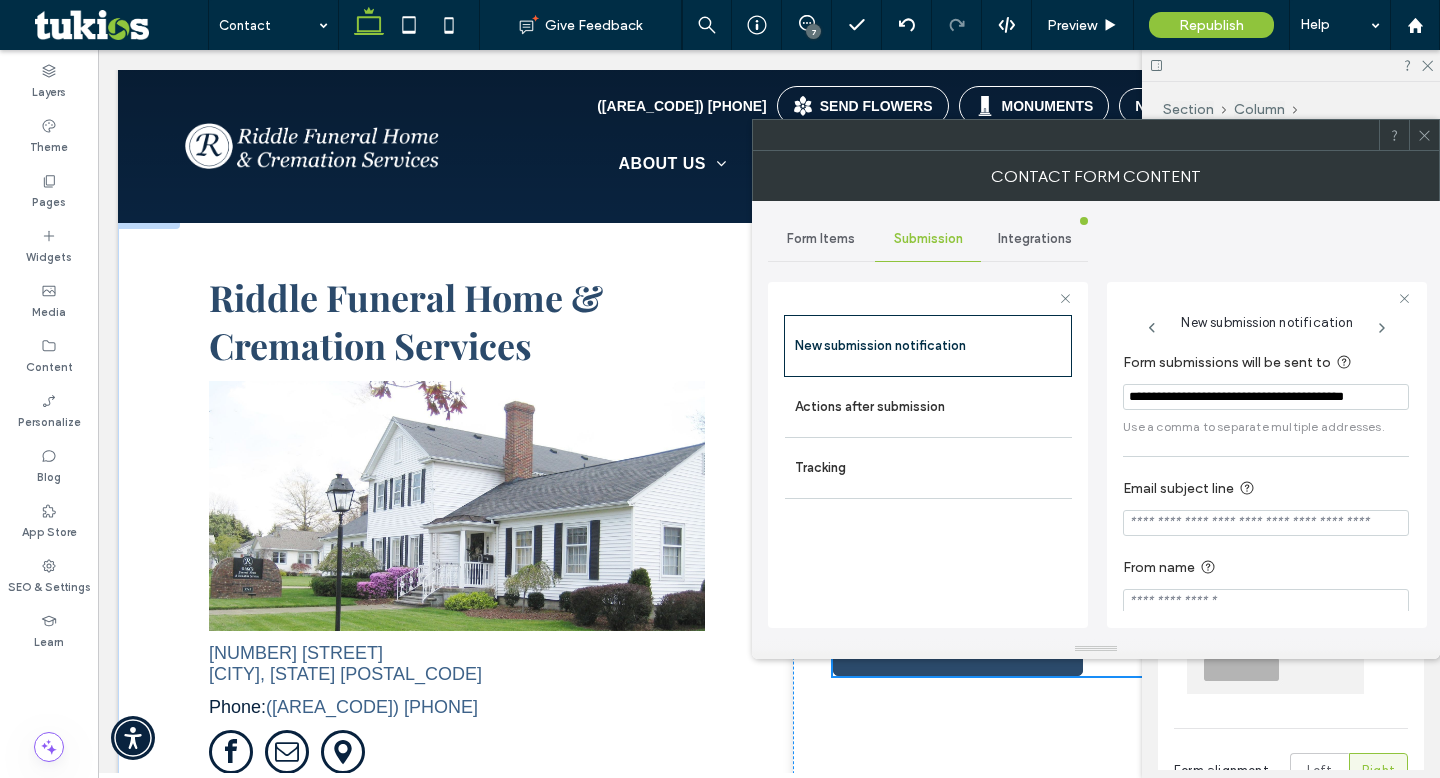 scroll, scrollTop: 0, scrollLeft: 28, axis: horizontal 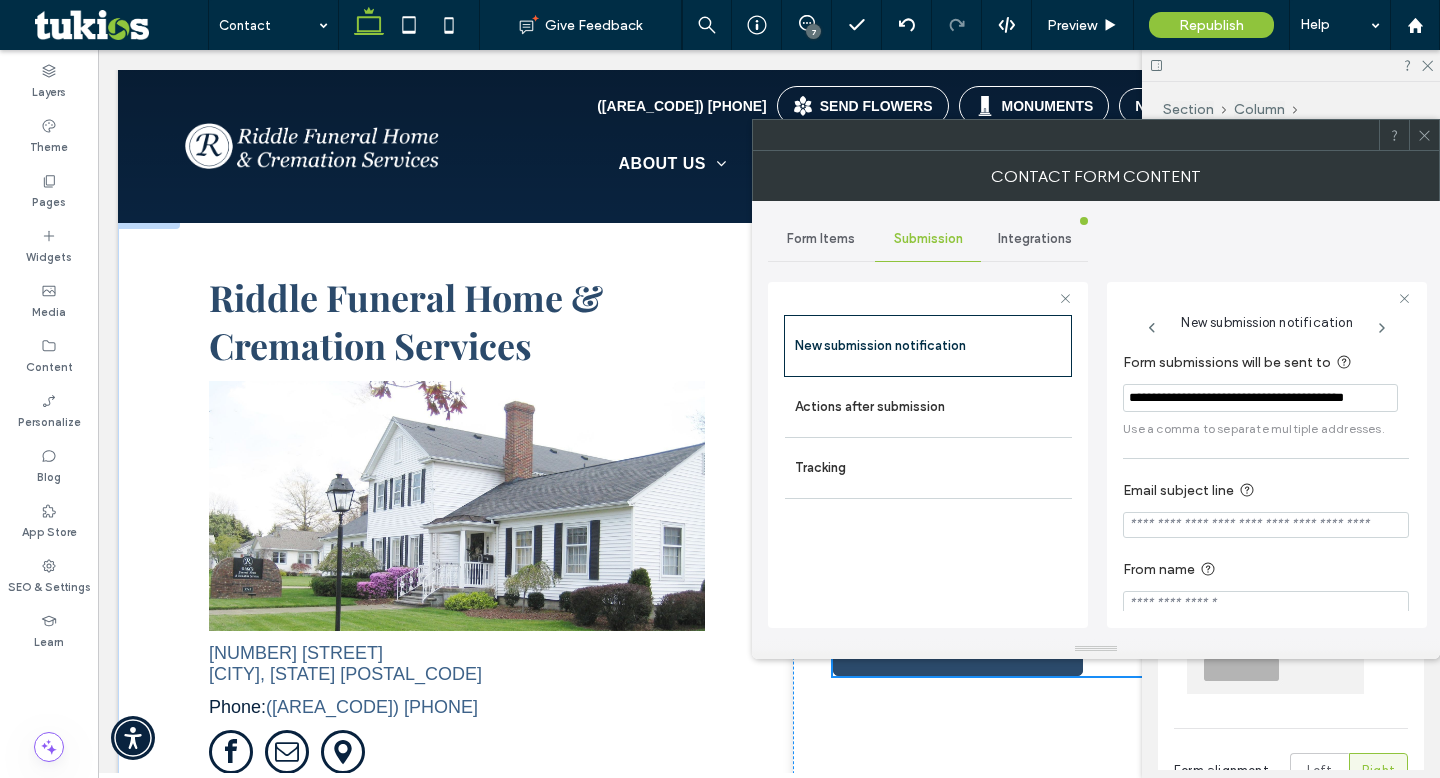 type on "**********" 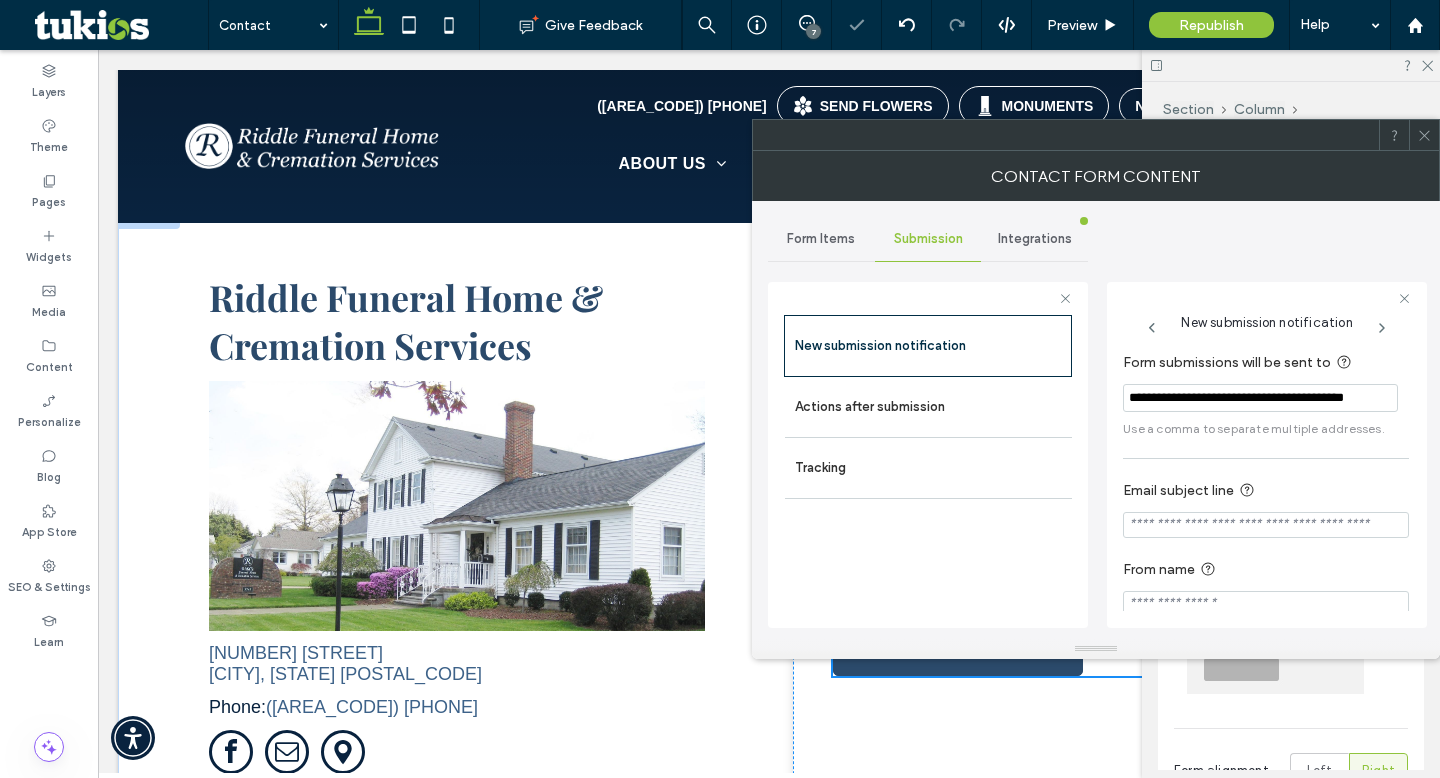 scroll, scrollTop: 0, scrollLeft: 0, axis: both 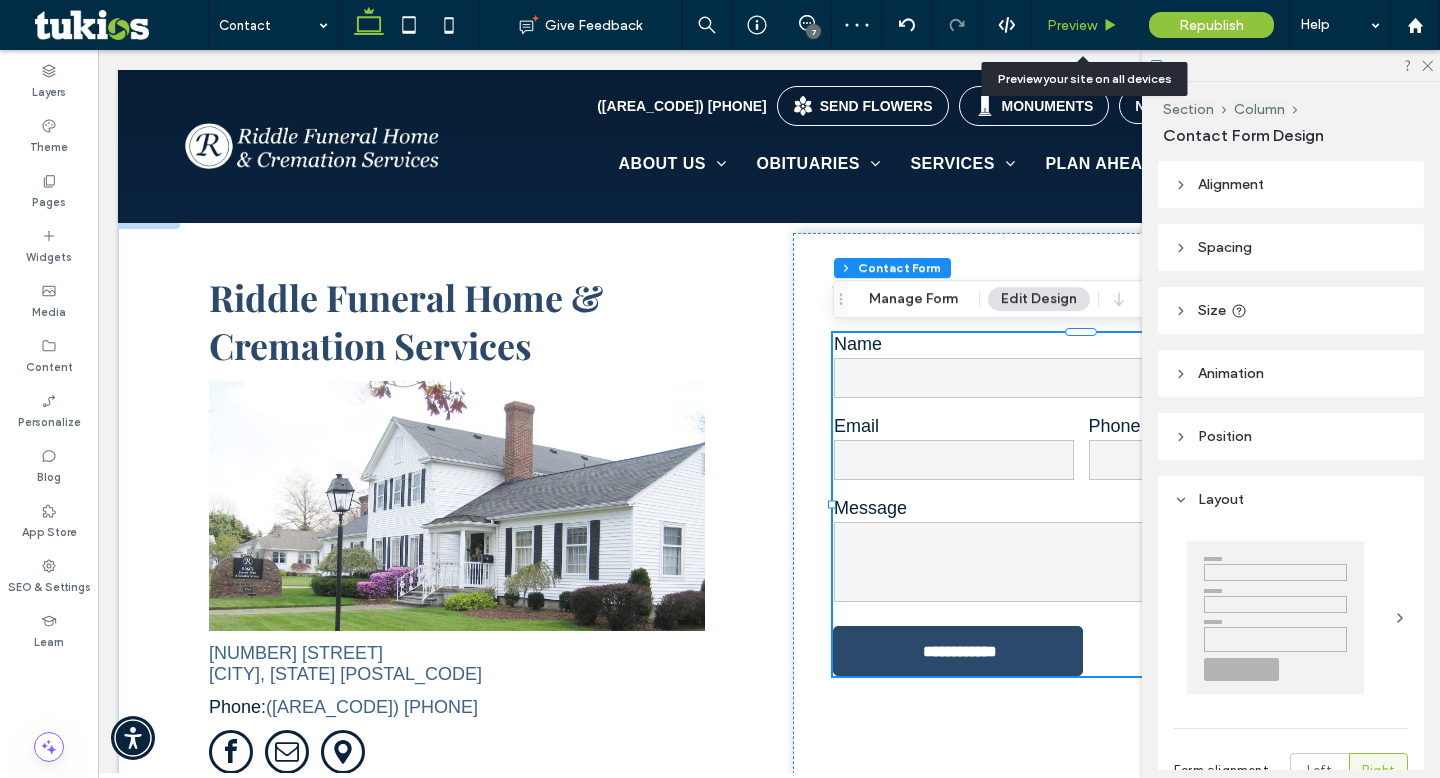 click on "Preview" at bounding box center (1083, 25) 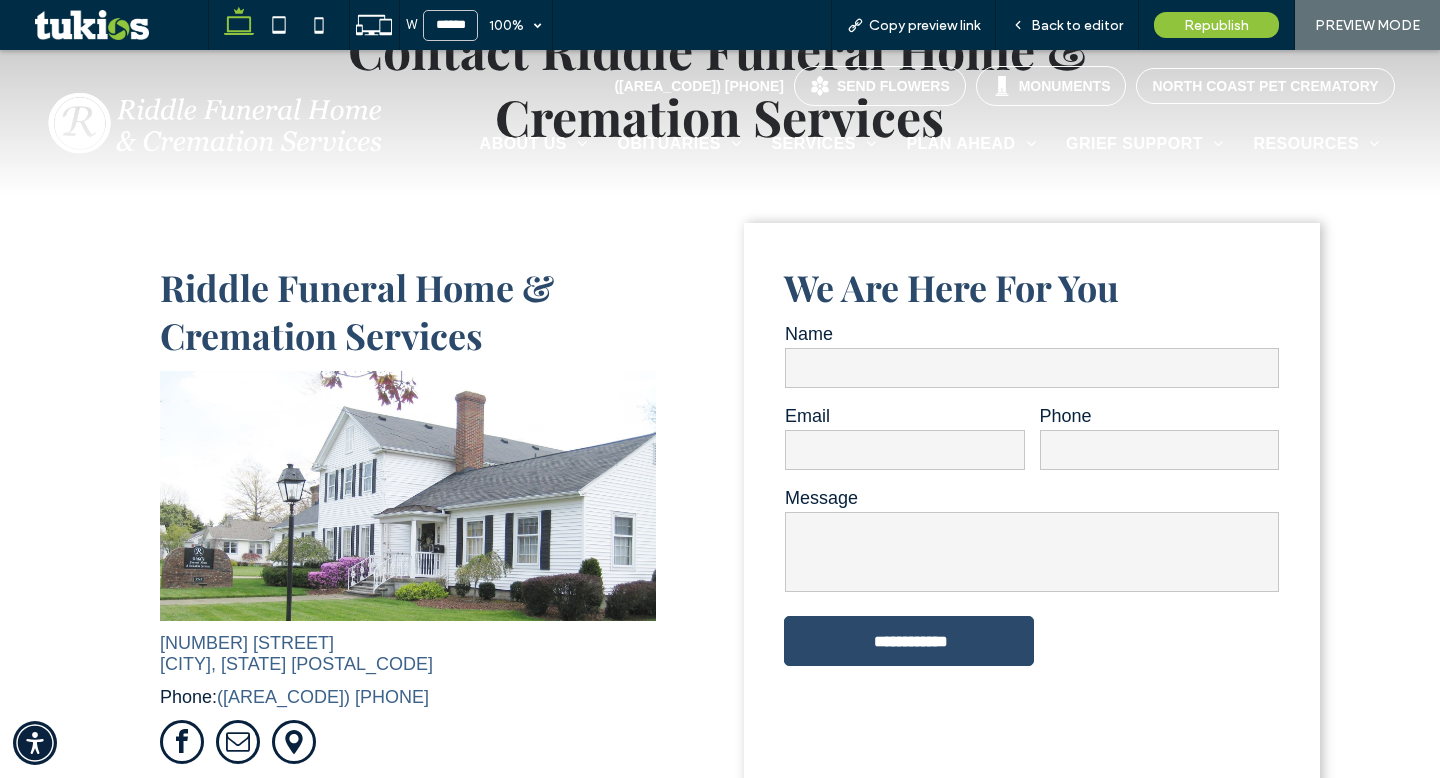 scroll, scrollTop: 811, scrollLeft: 0, axis: vertical 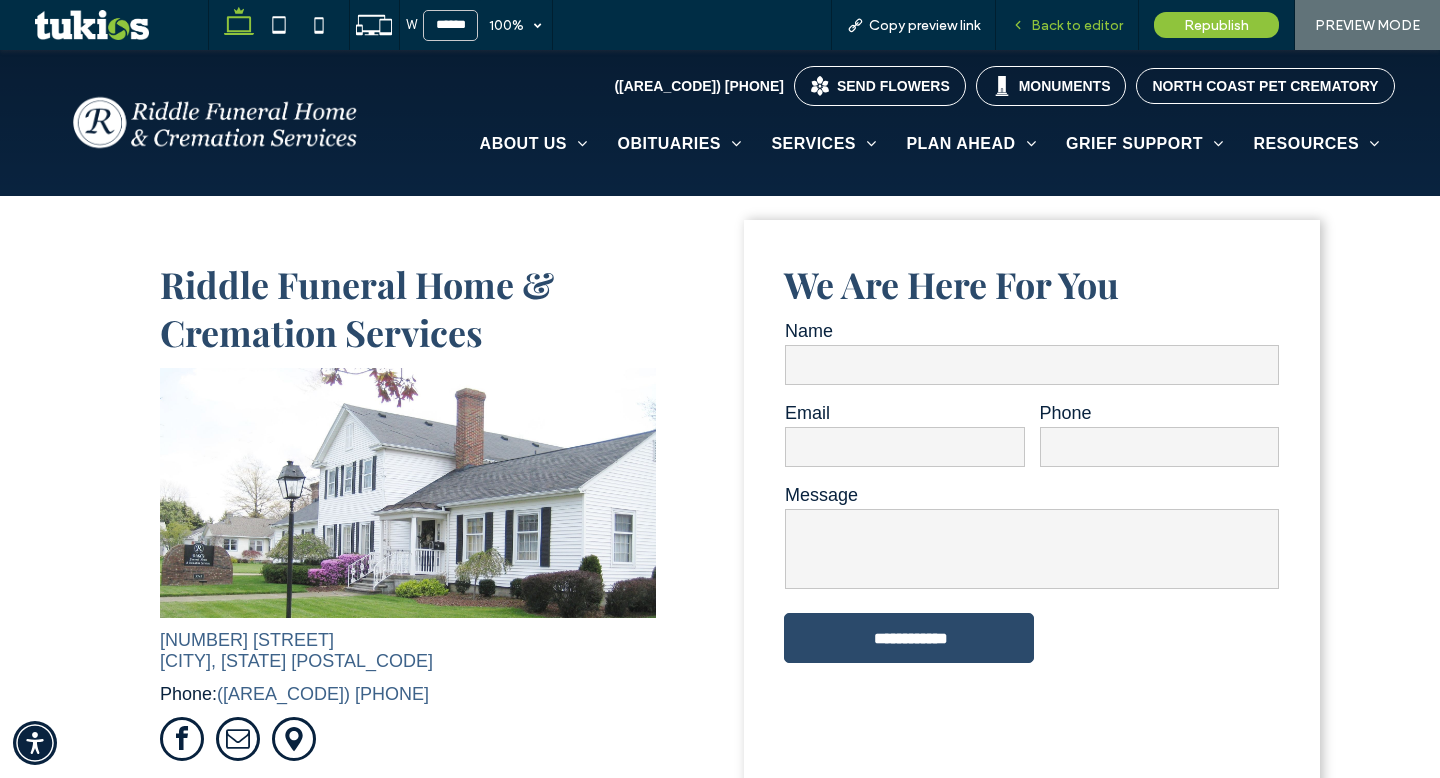 click on "Back to editor" at bounding box center (1077, 25) 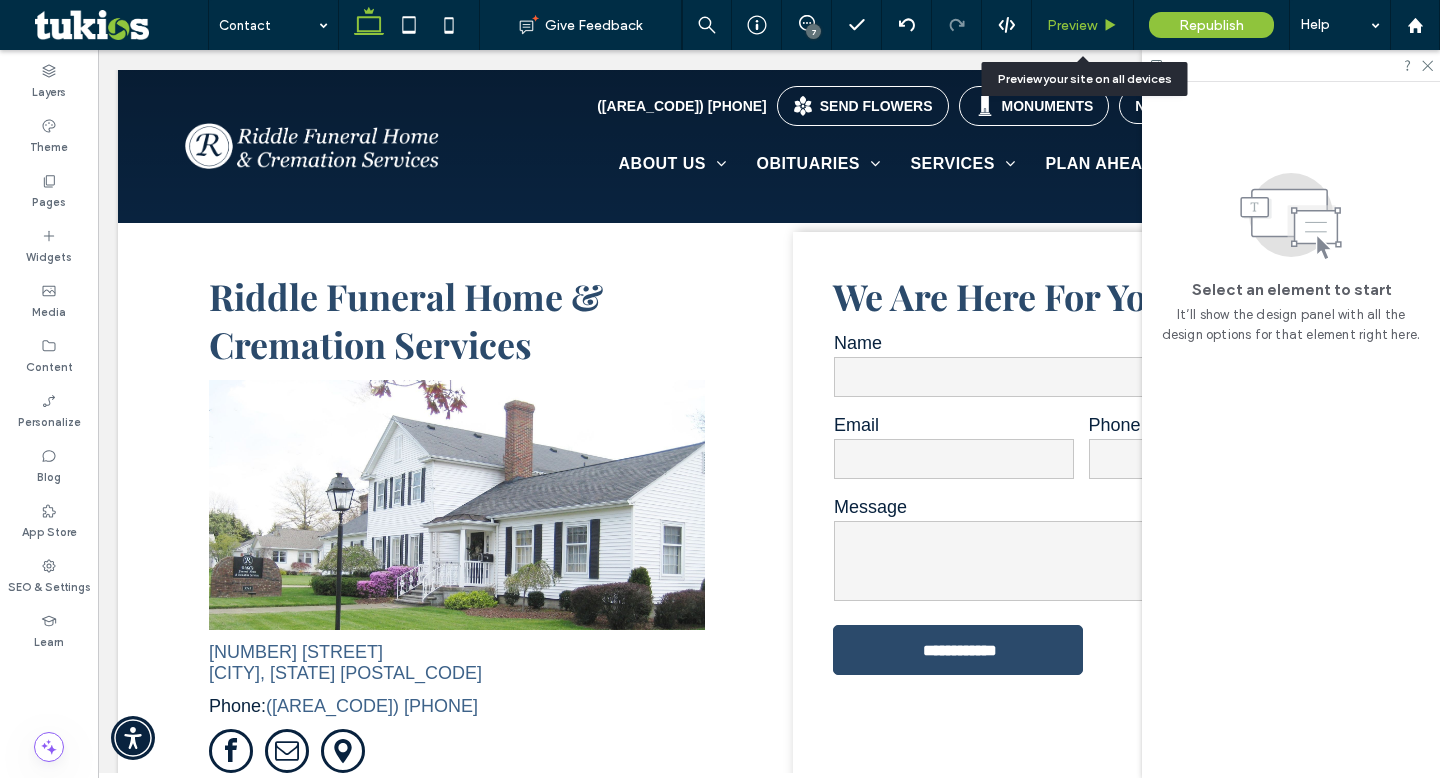 scroll, scrollTop: 807, scrollLeft: 0, axis: vertical 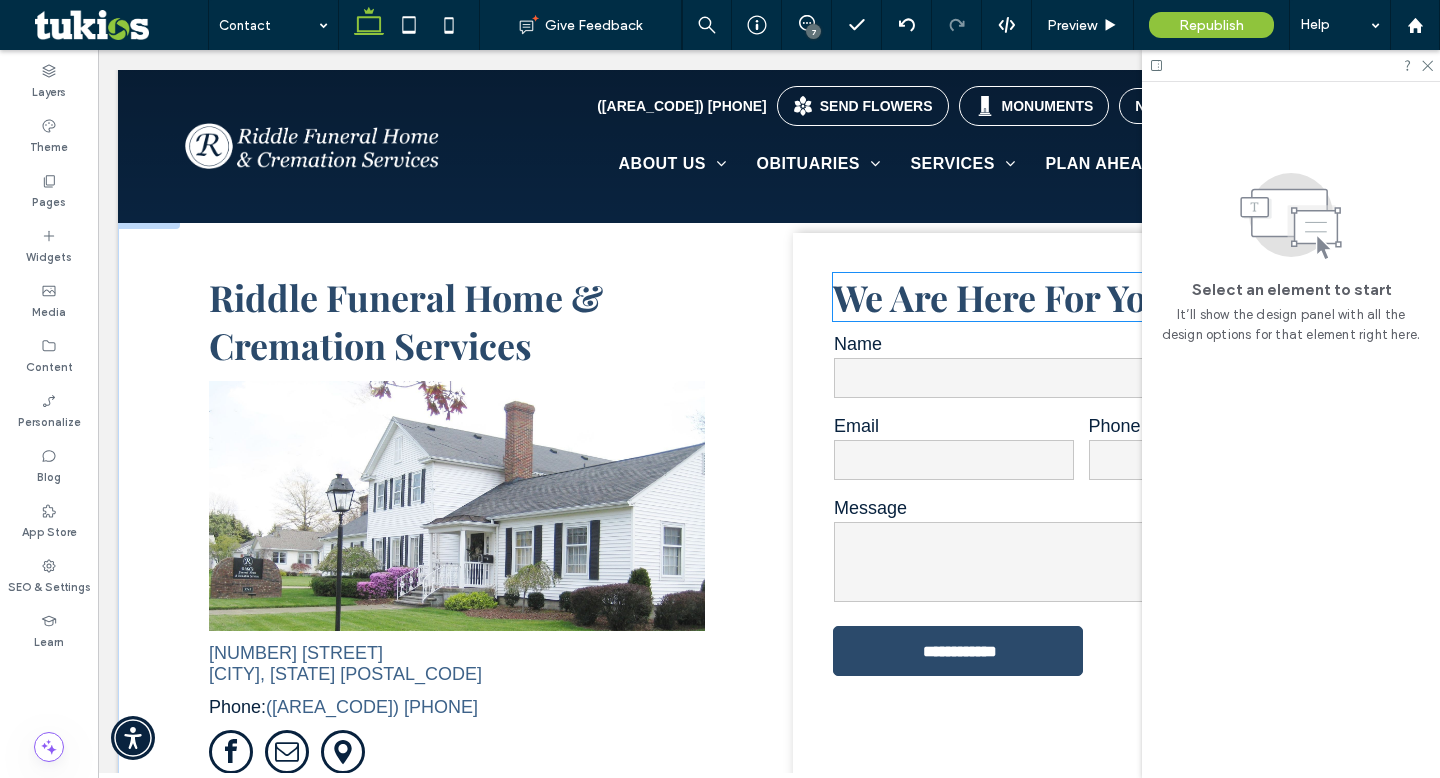 click on "**********" at bounding box center [1081, 536] 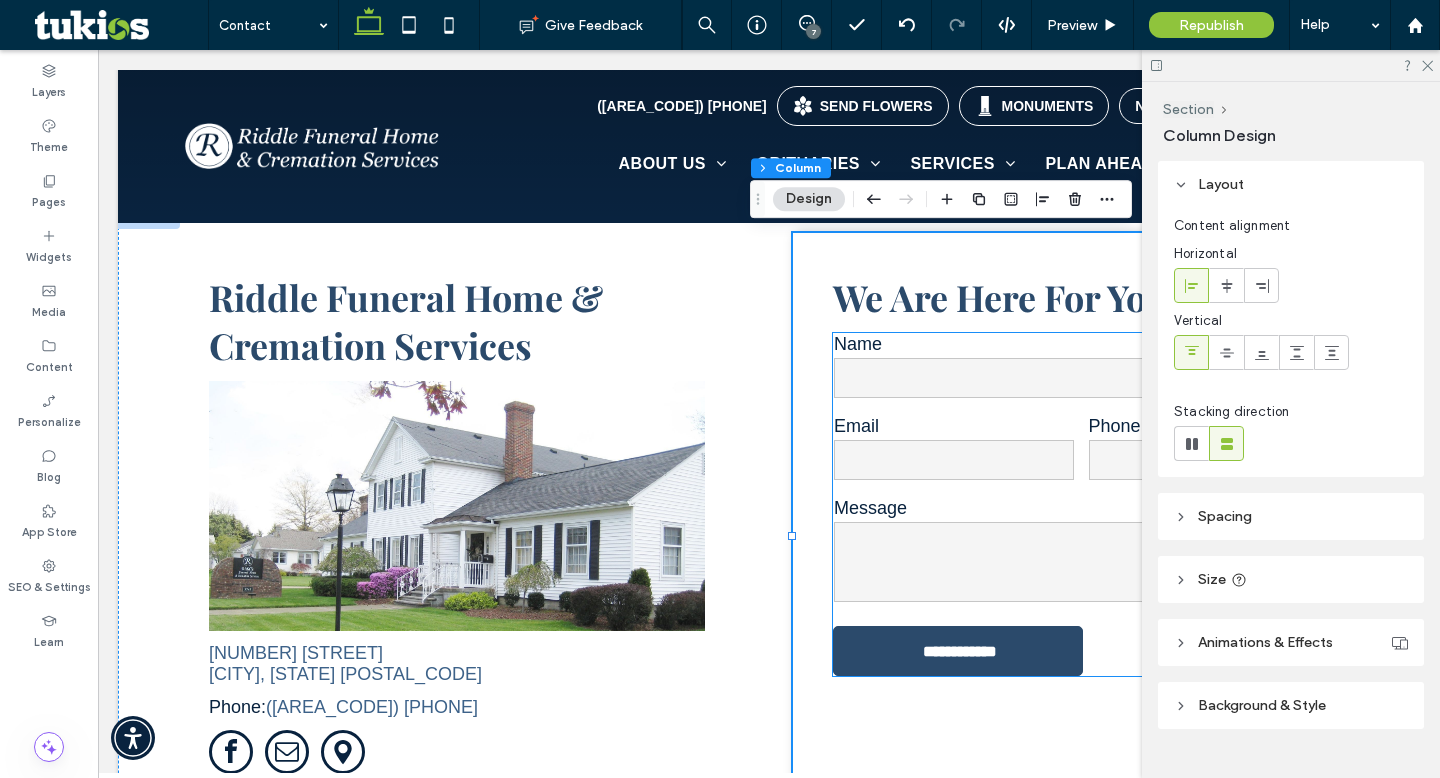 click on "Name" at bounding box center [1081, 344] 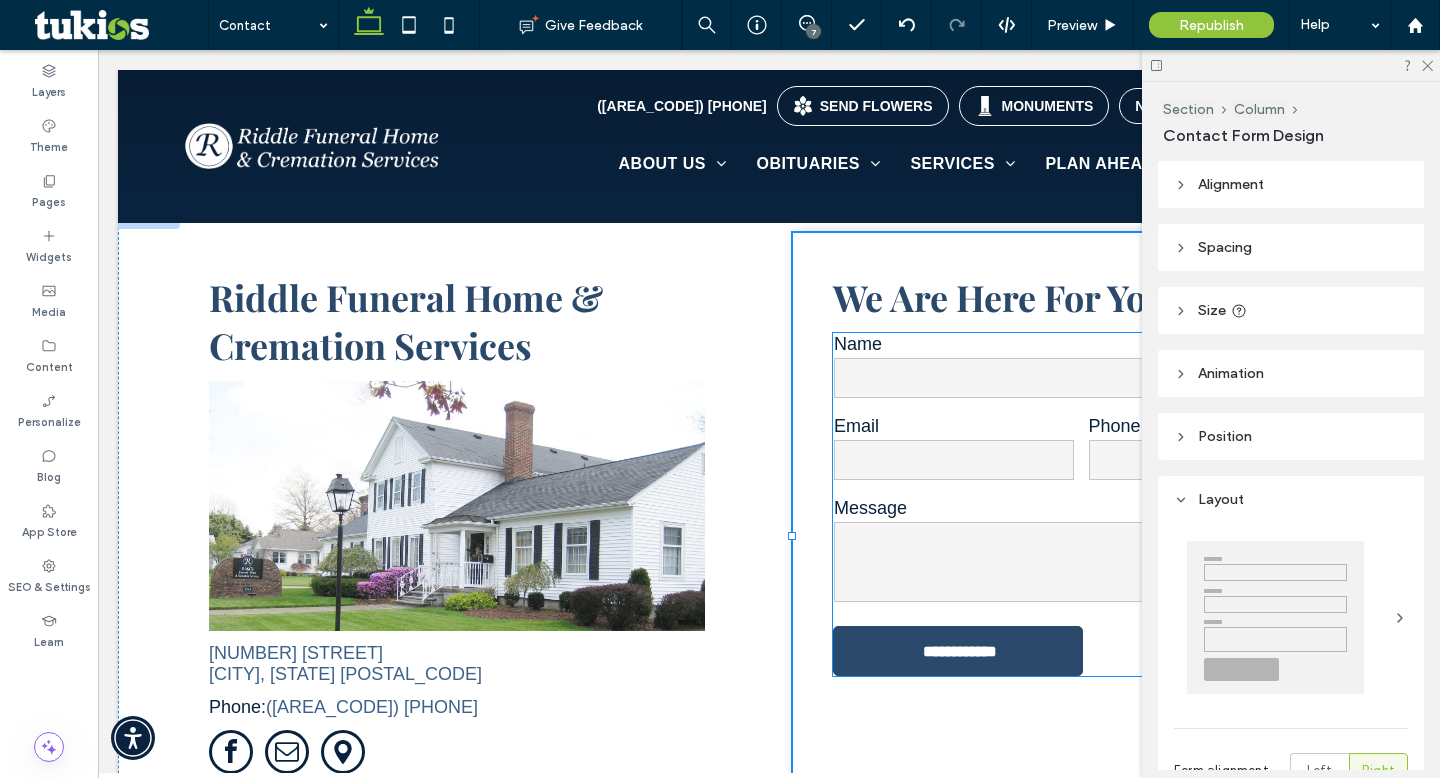 type on "*" 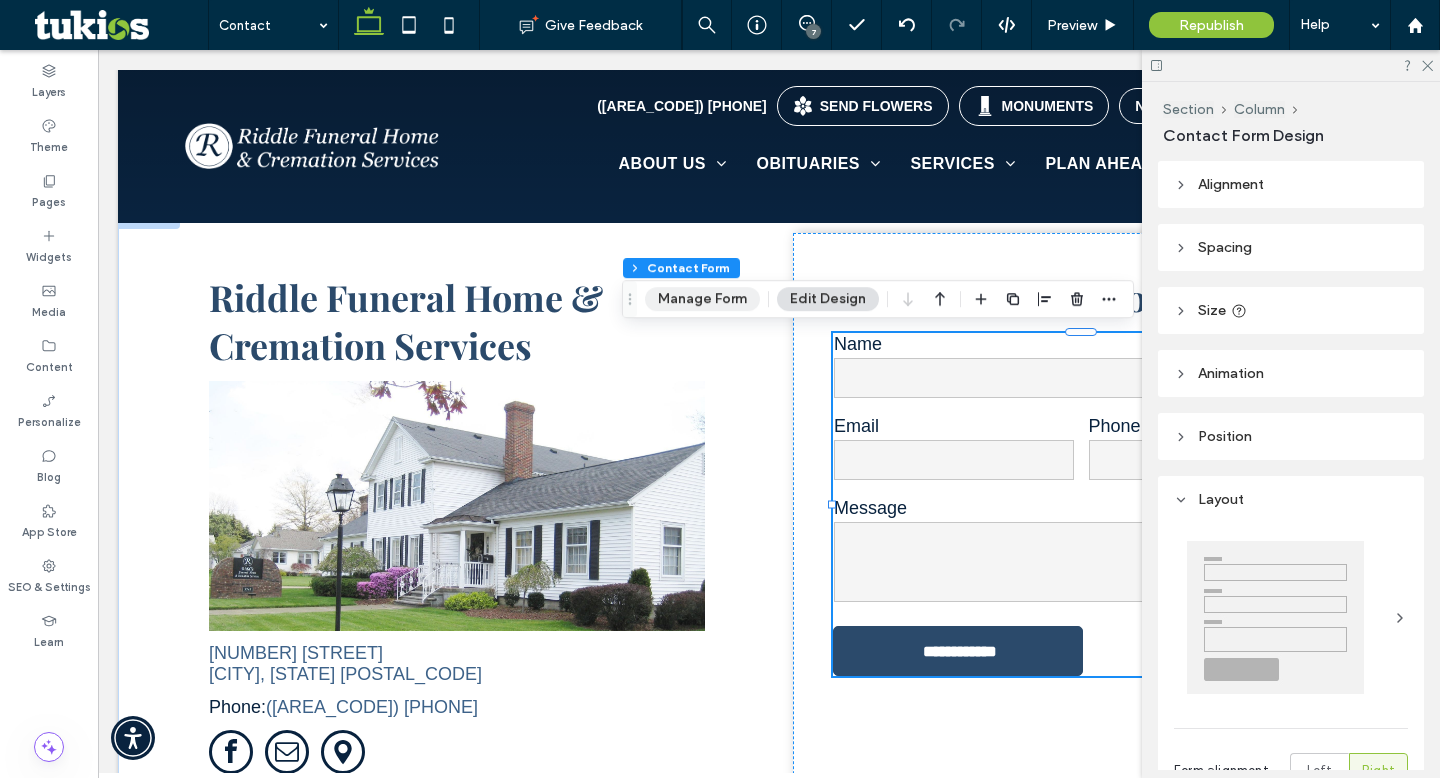 click on "Manage Form" at bounding box center (702, 299) 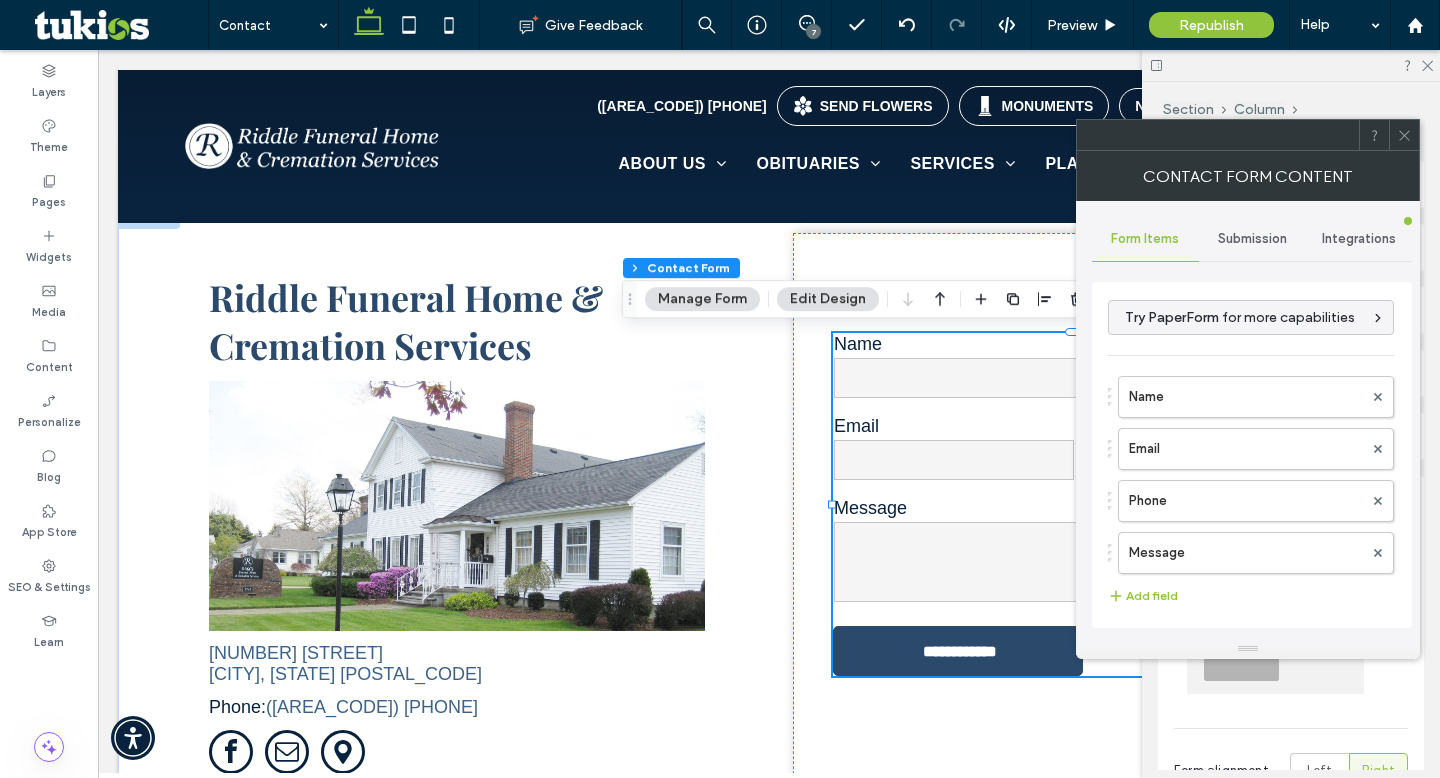 click on "Submission" at bounding box center [1252, 239] 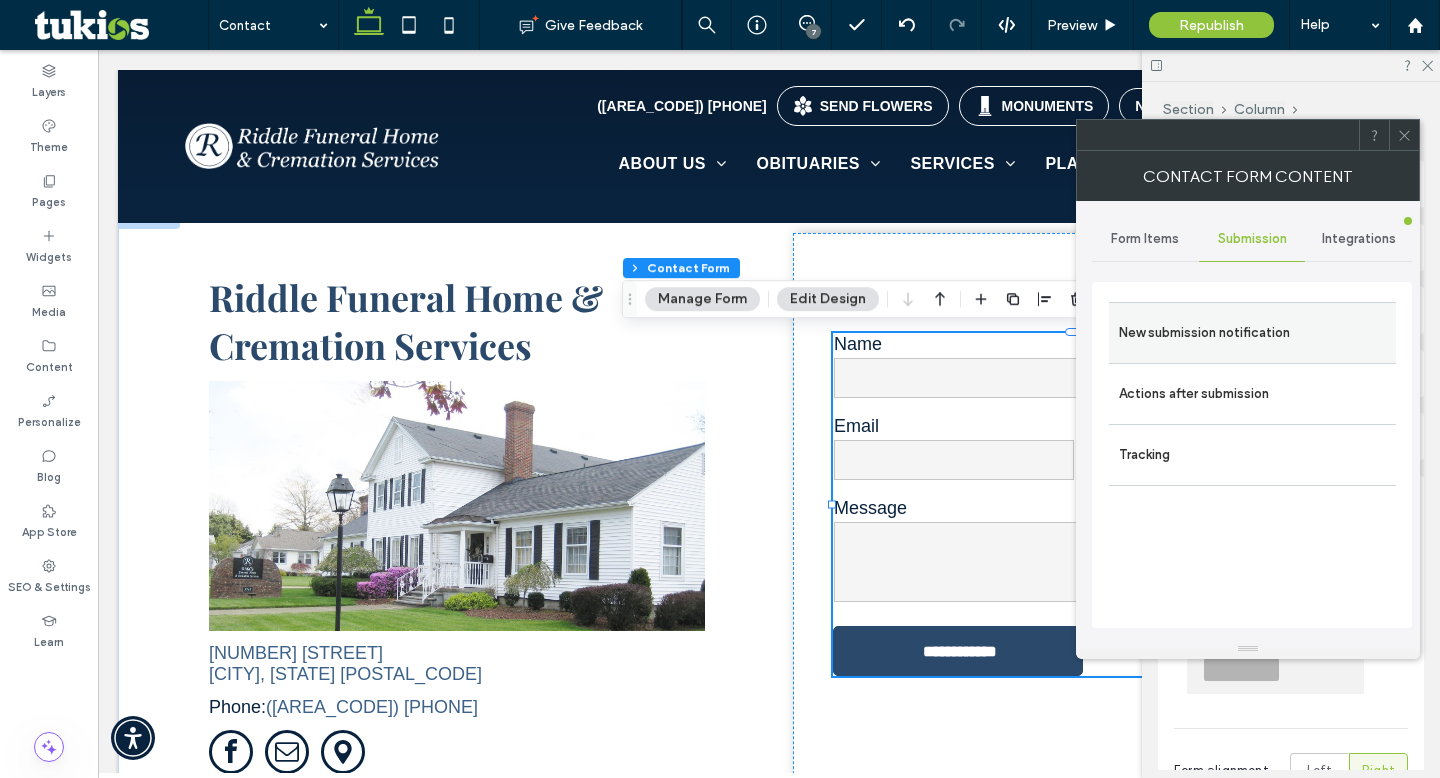 click on "New submission notification" at bounding box center (1252, 333) 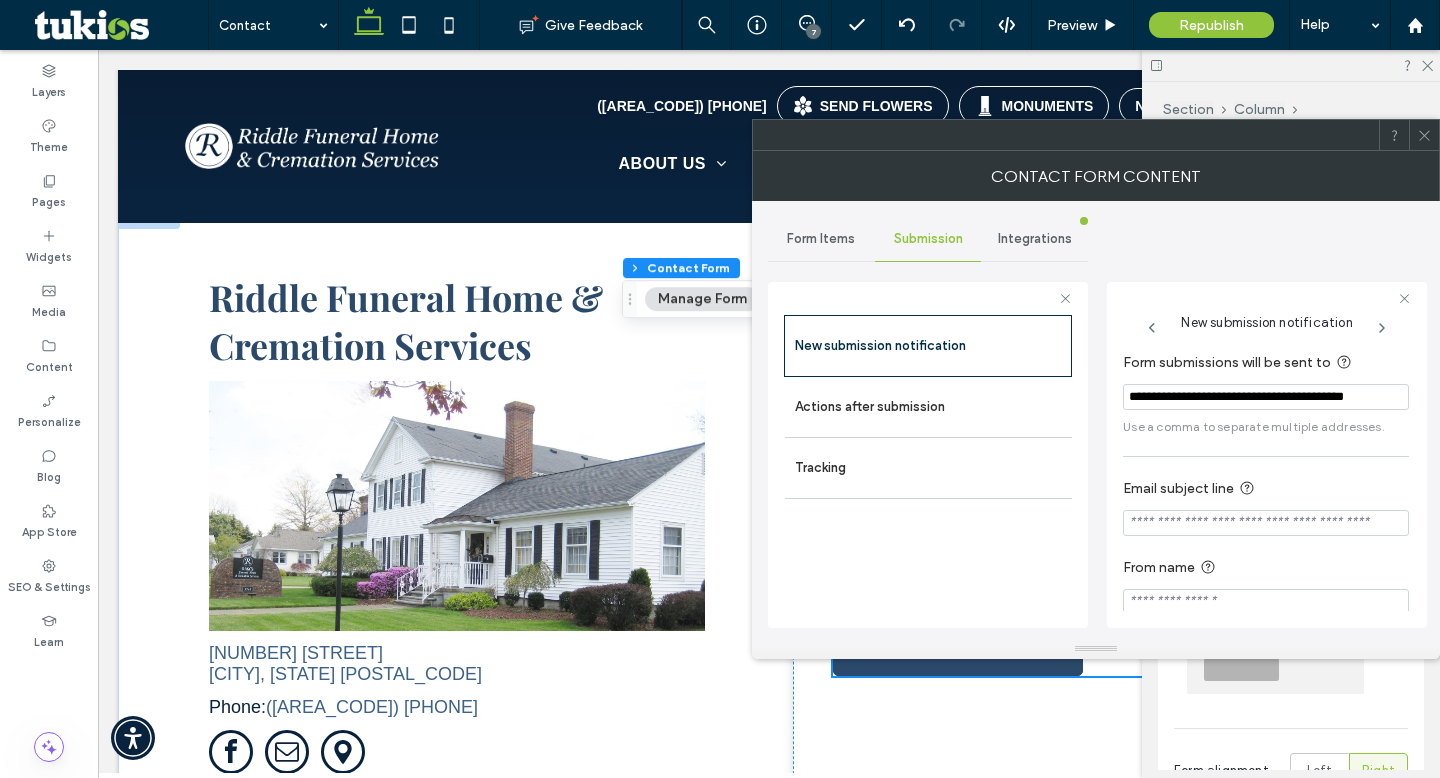click 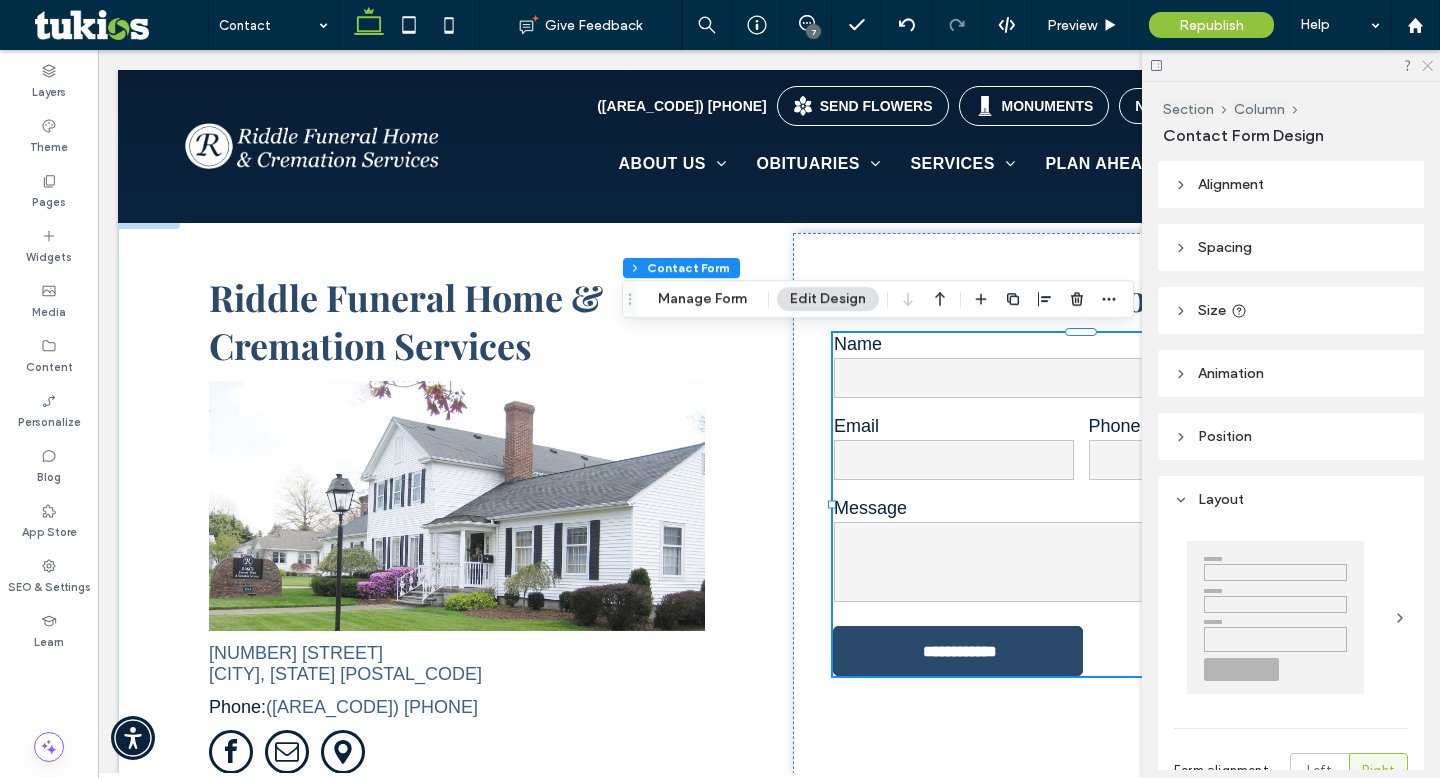 click 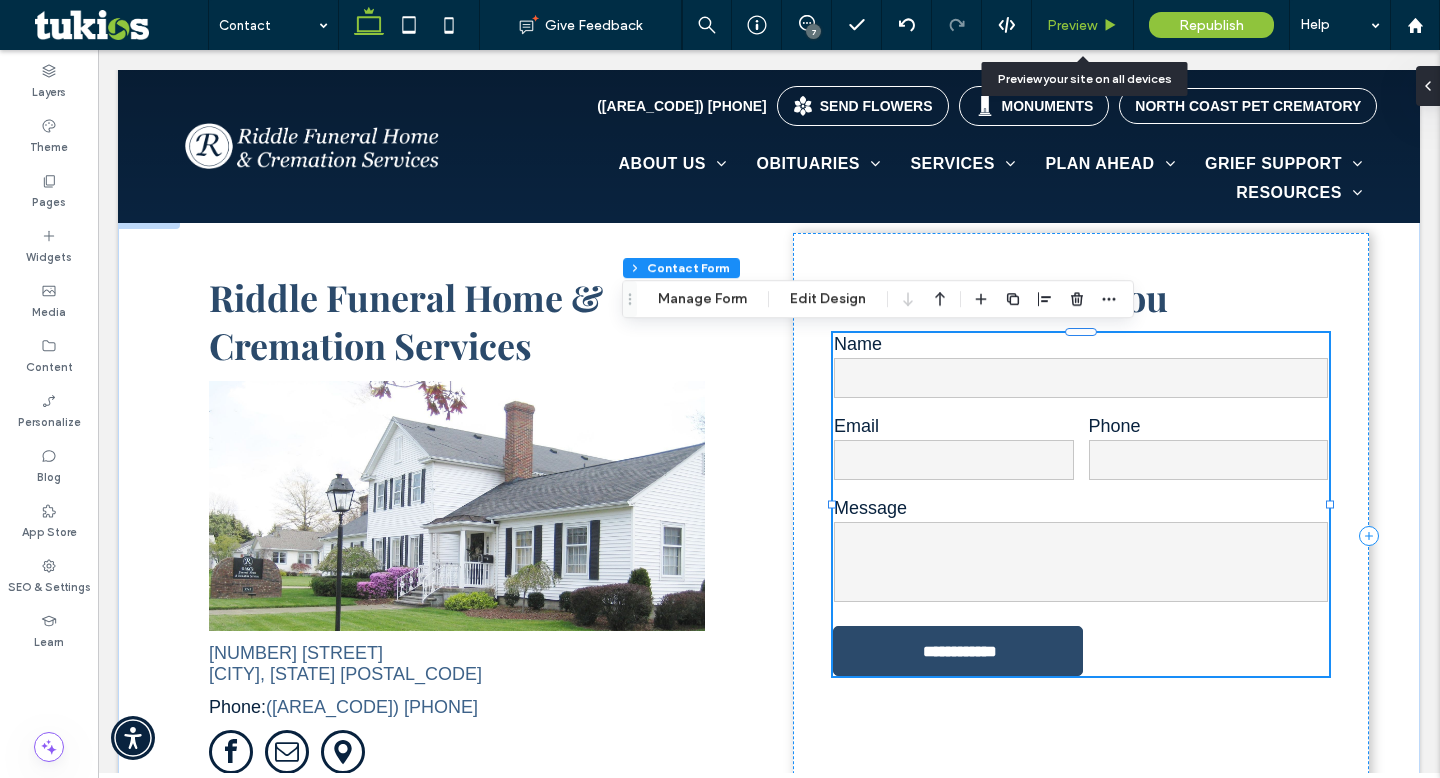 click on "Preview" at bounding box center (1072, 25) 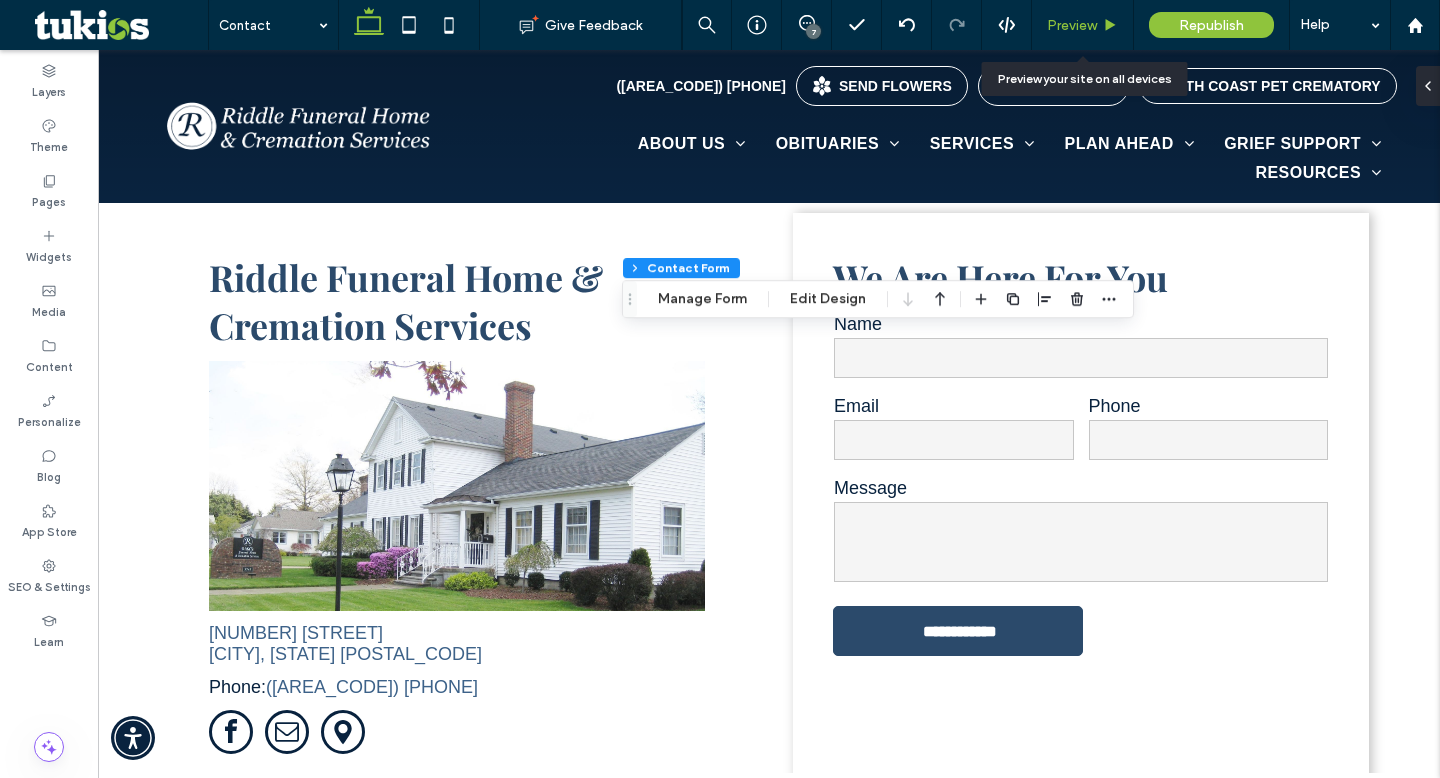 scroll, scrollTop: 811, scrollLeft: 0, axis: vertical 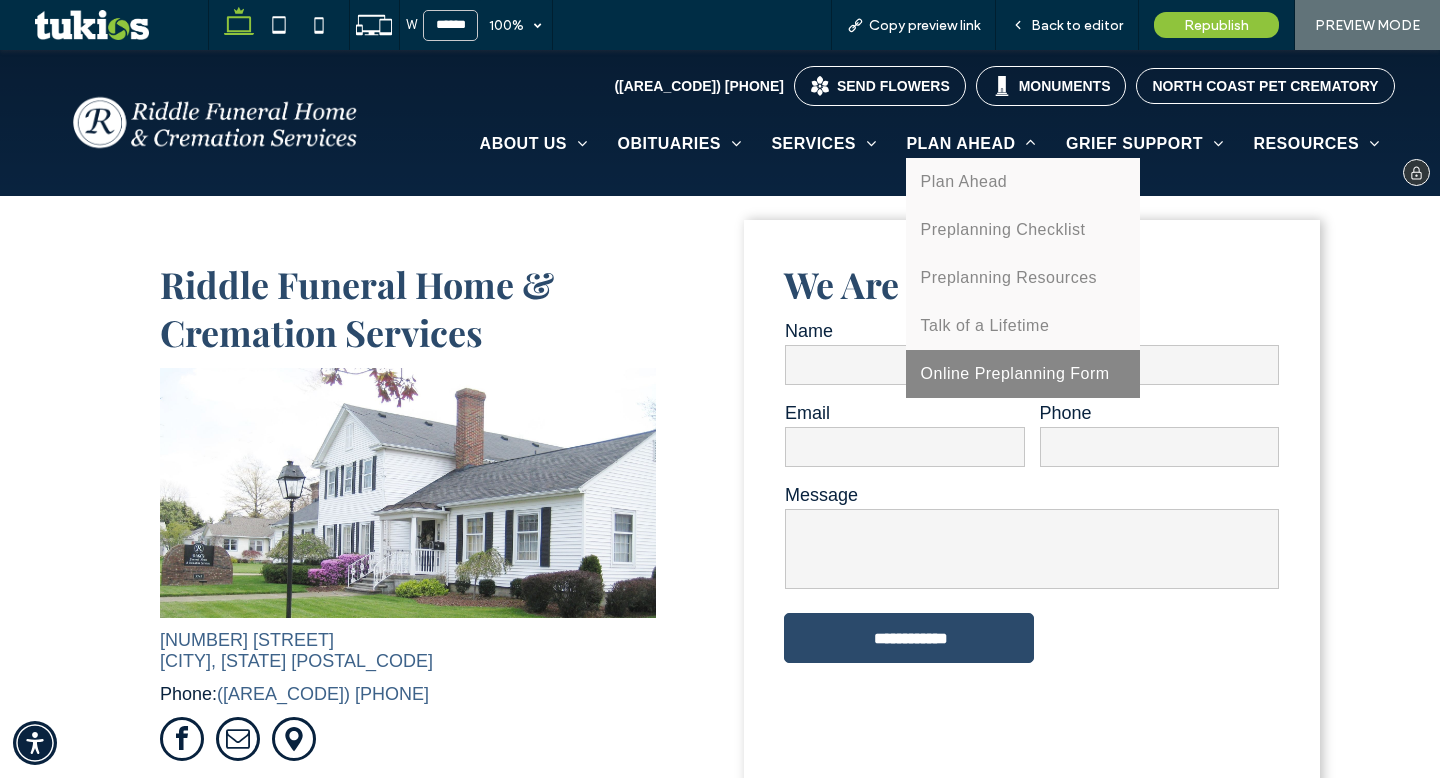 click on "Online Preplanning Form" at bounding box center (1023, 374) 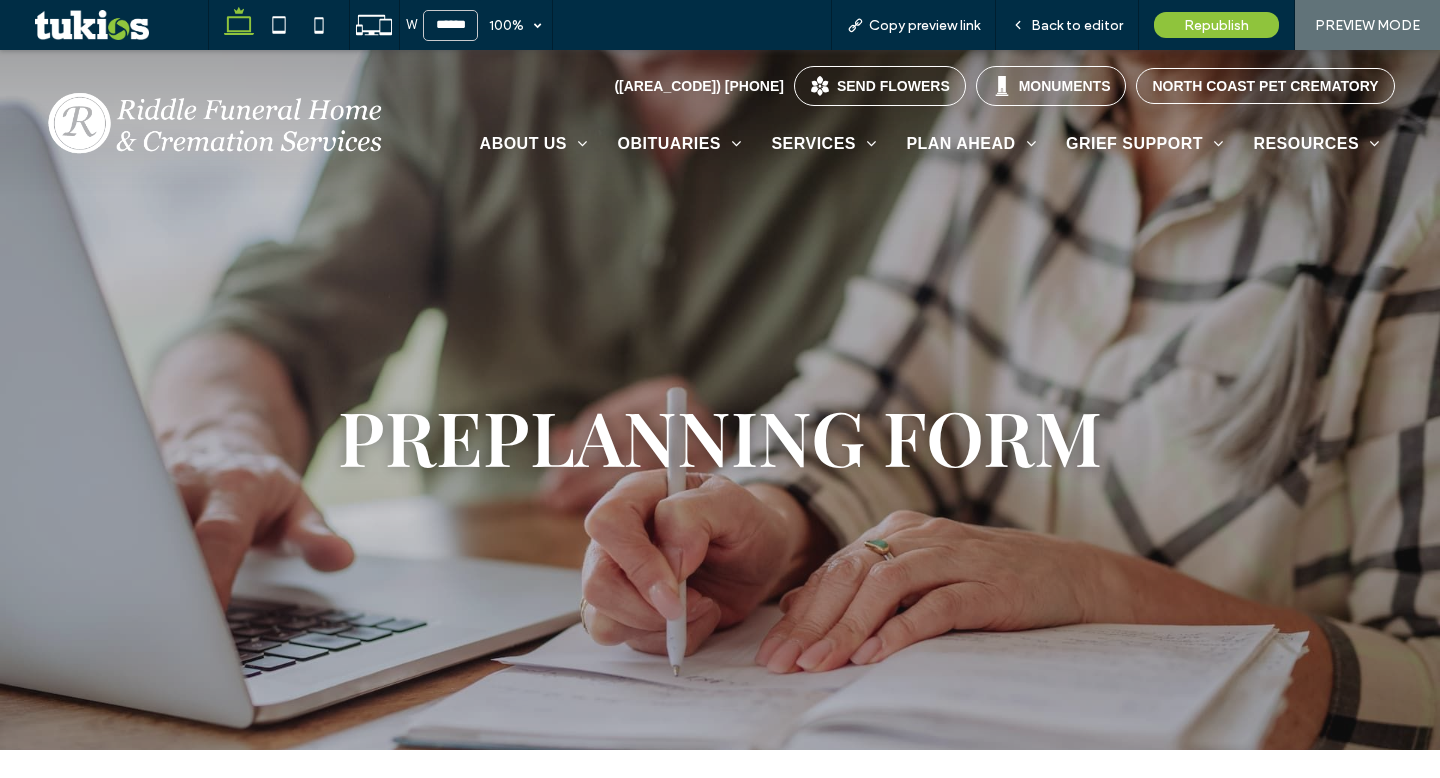 scroll, scrollTop: 0, scrollLeft: 0, axis: both 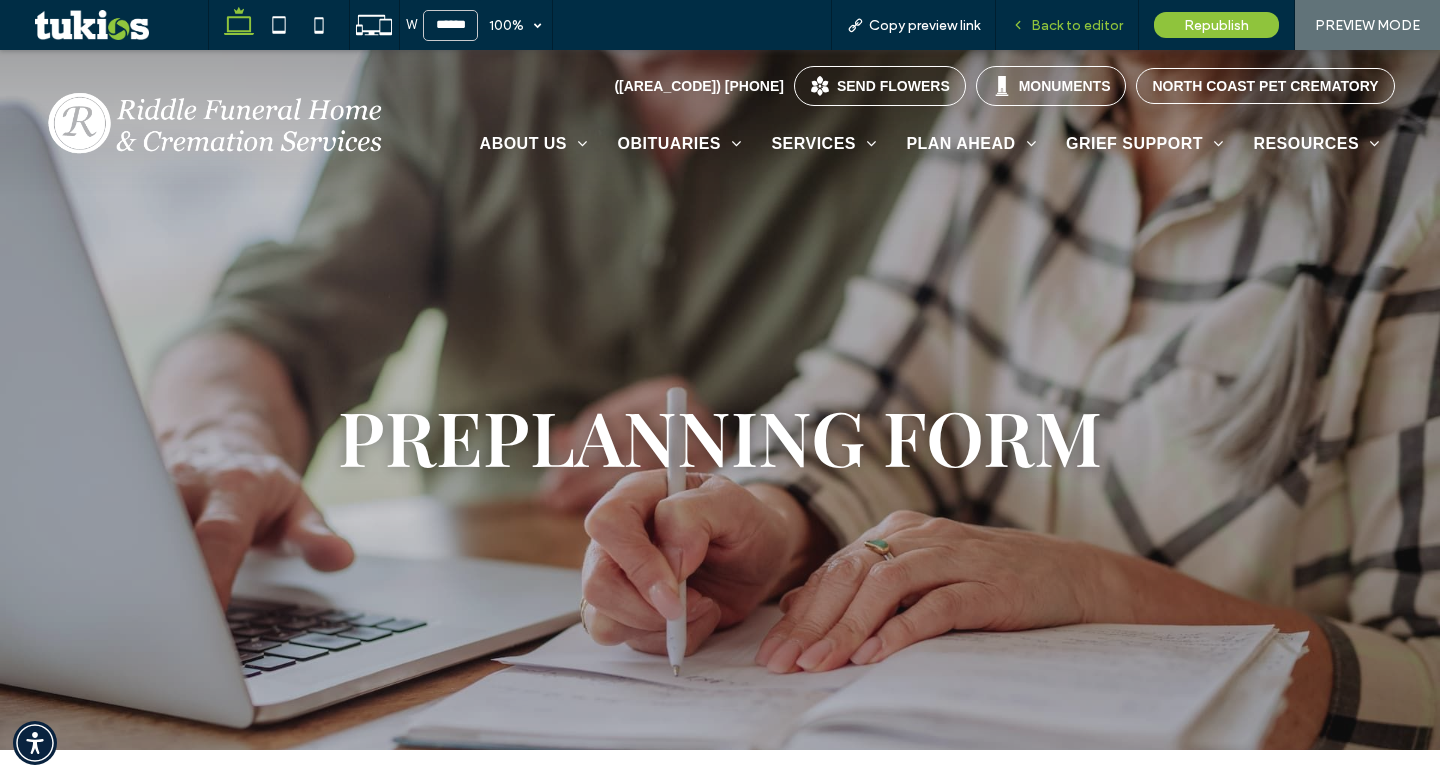 click on "Back to editor" at bounding box center [1067, 25] 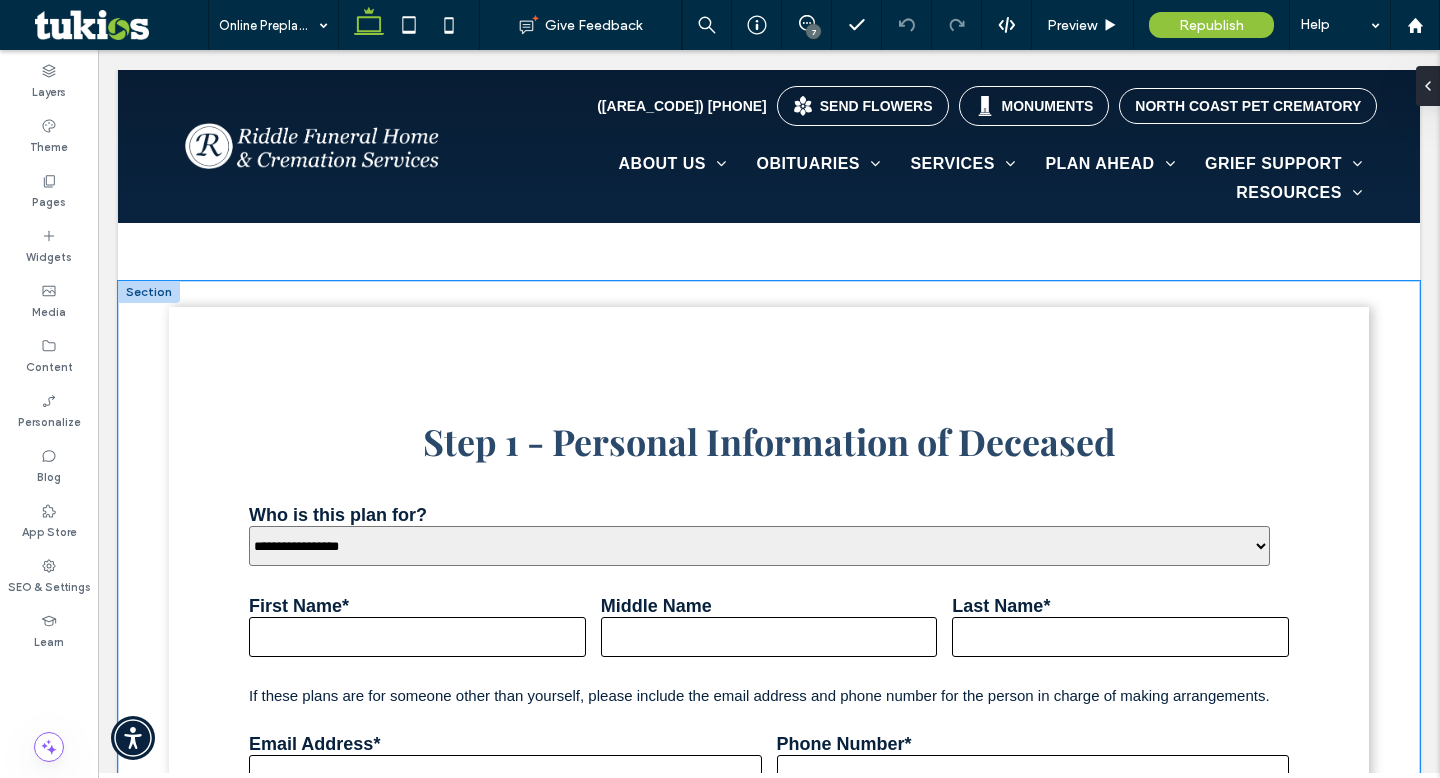 scroll, scrollTop: 827, scrollLeft: 0, axis: vertical 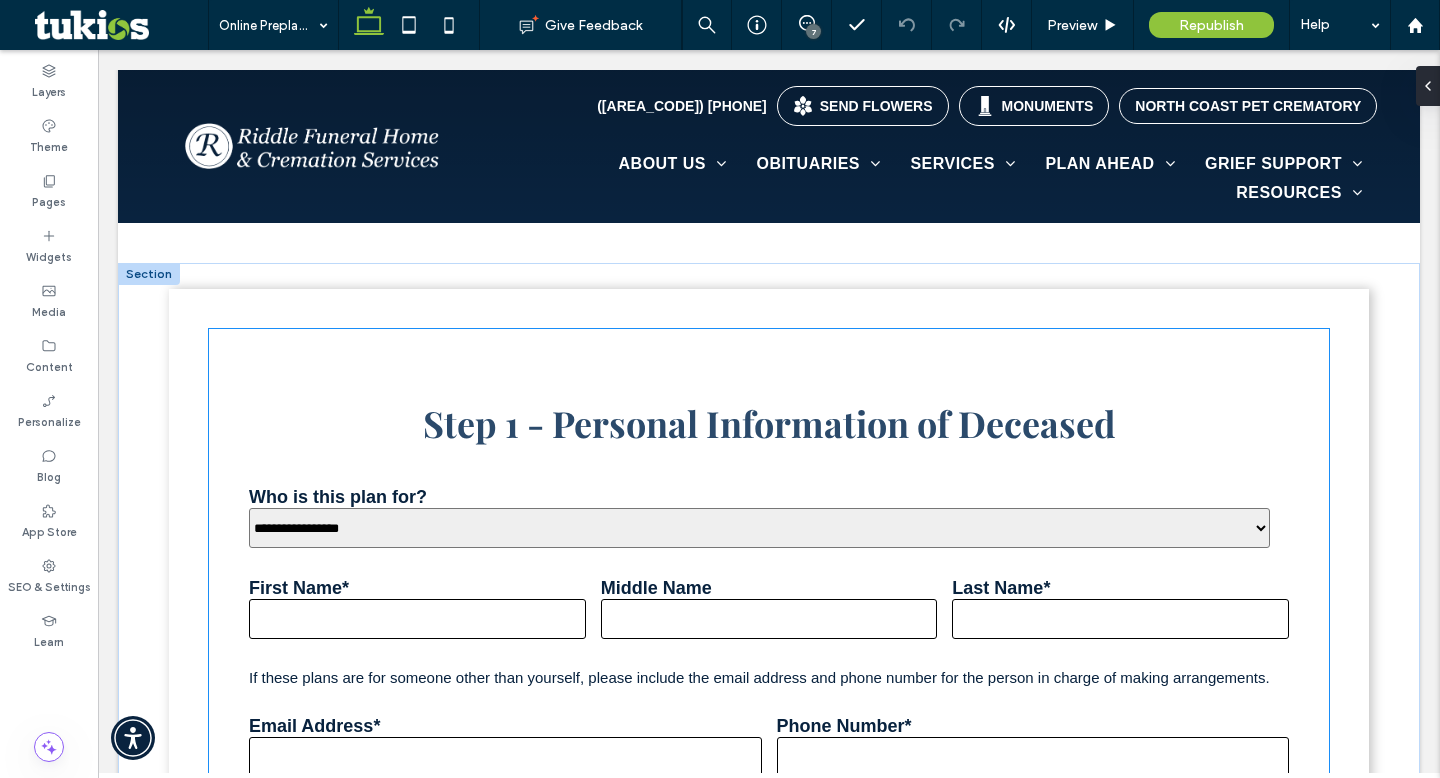 click on "Step 1 - Personal Information of Deceased" at bounding box center (769, 423) 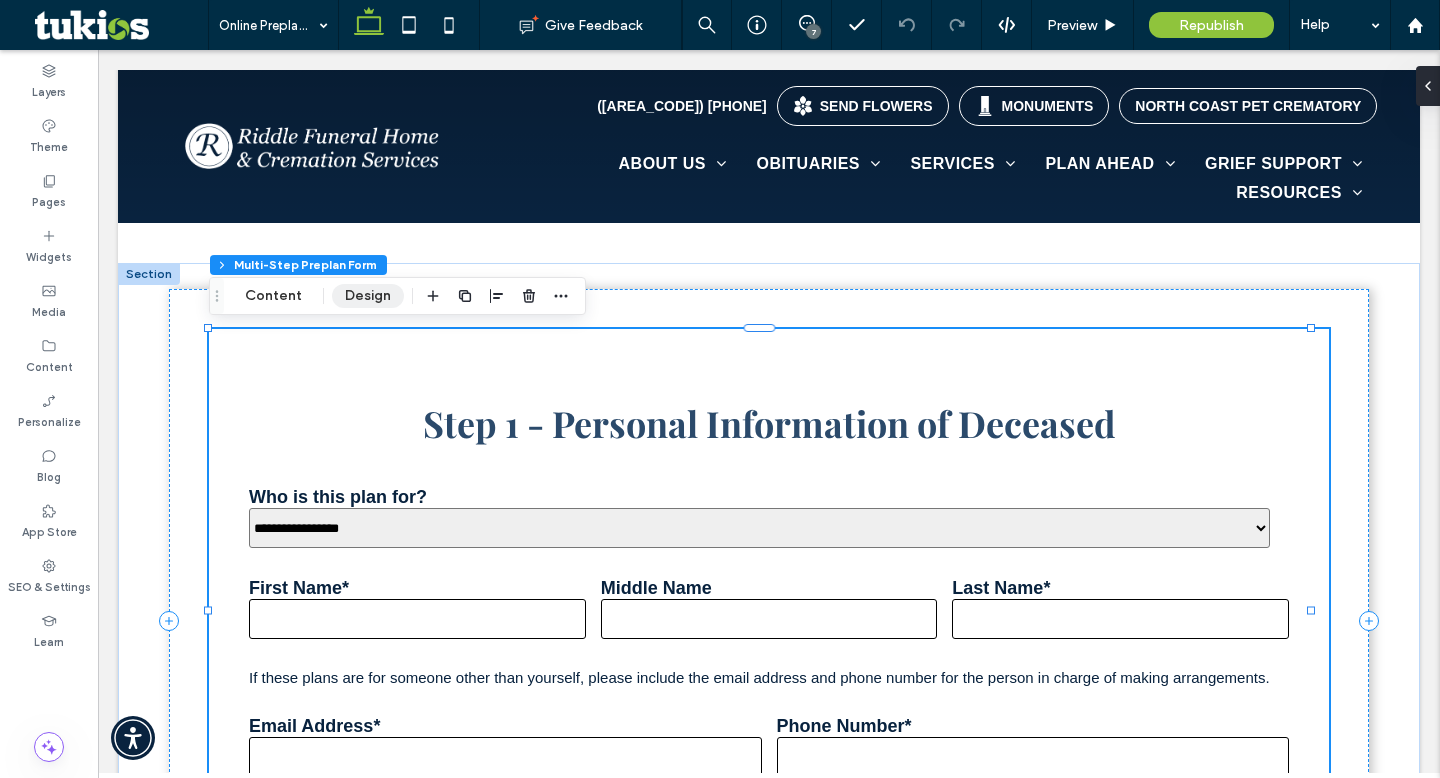 click on "Design" at bounding box center (368, 296) 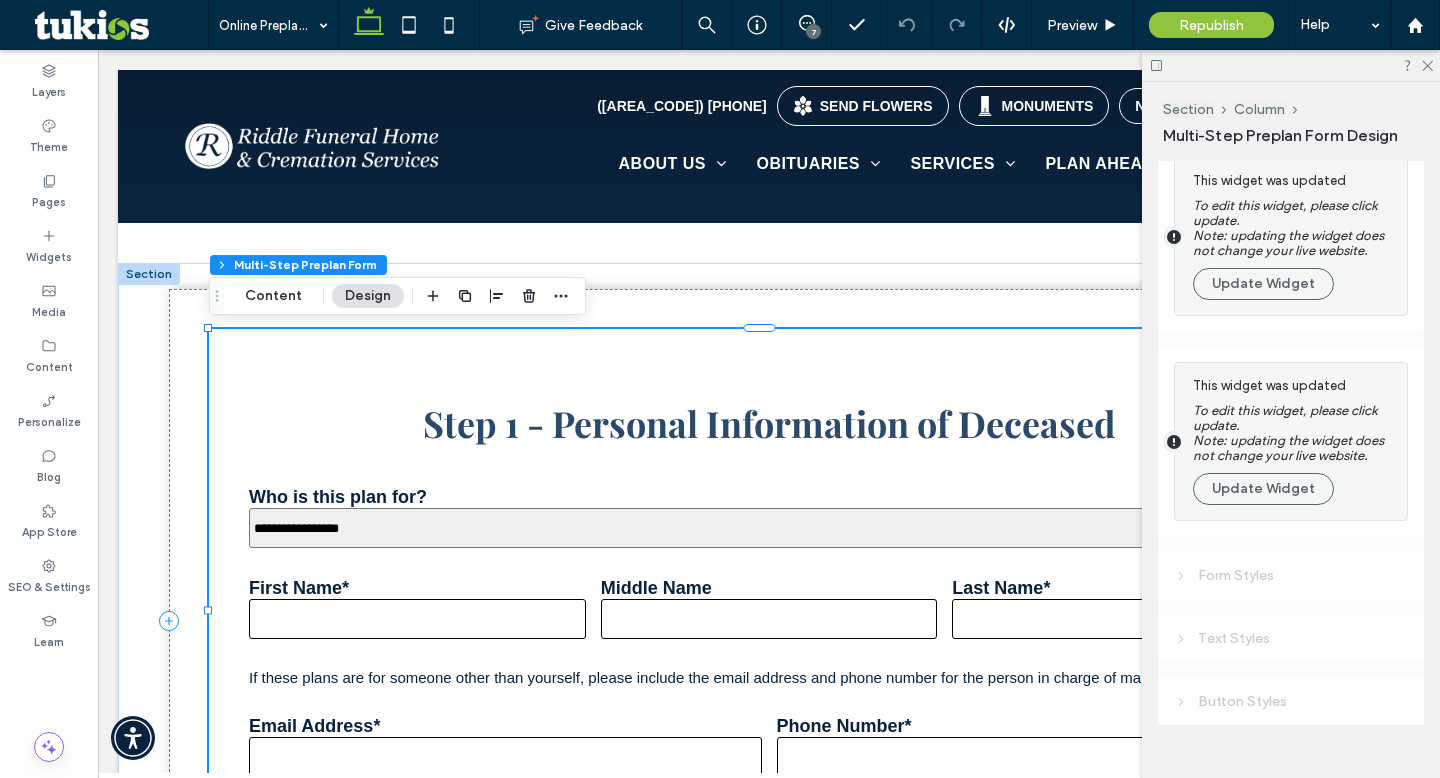 scroll, scrollTop: 0, scrollLeft: 0, axis: both 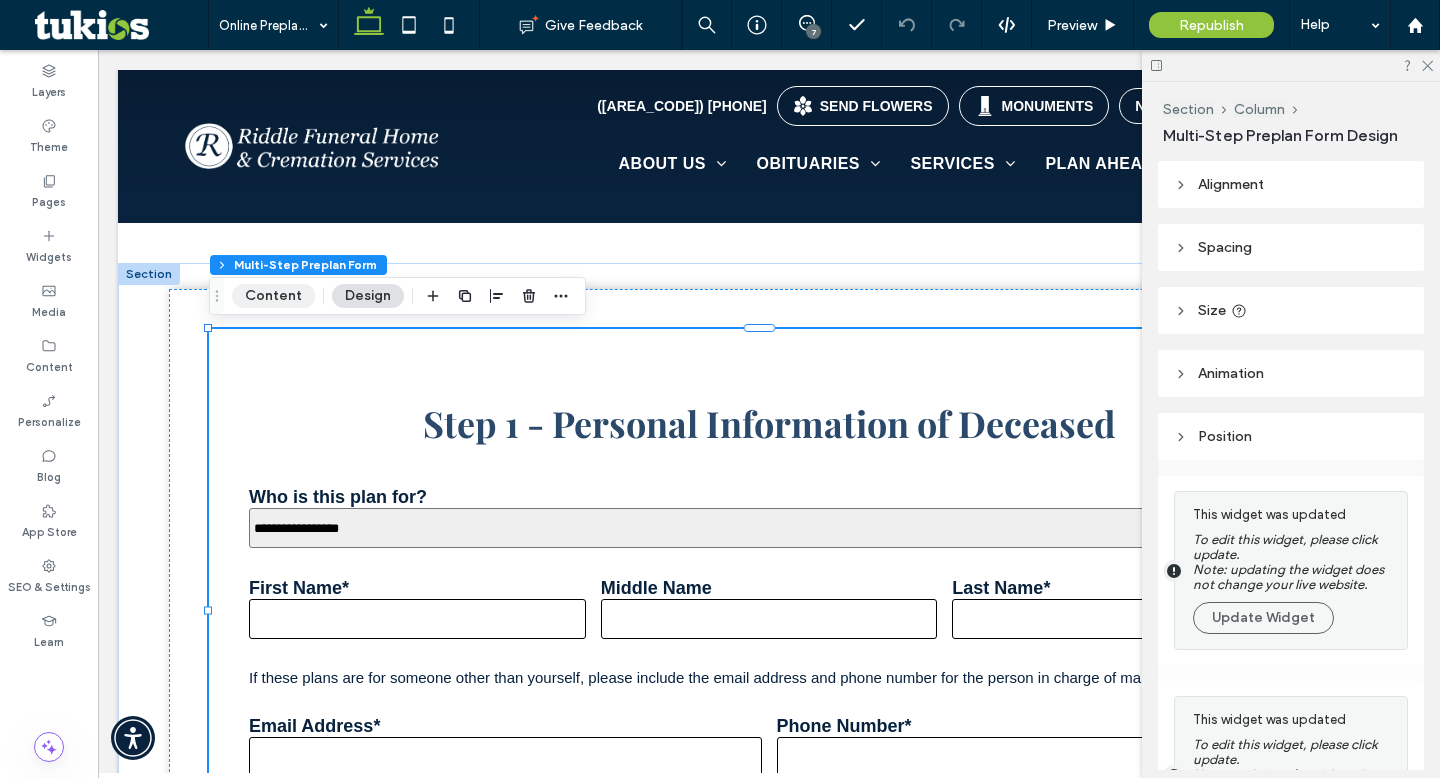 click on "Content" at bounding box center [273, 296] 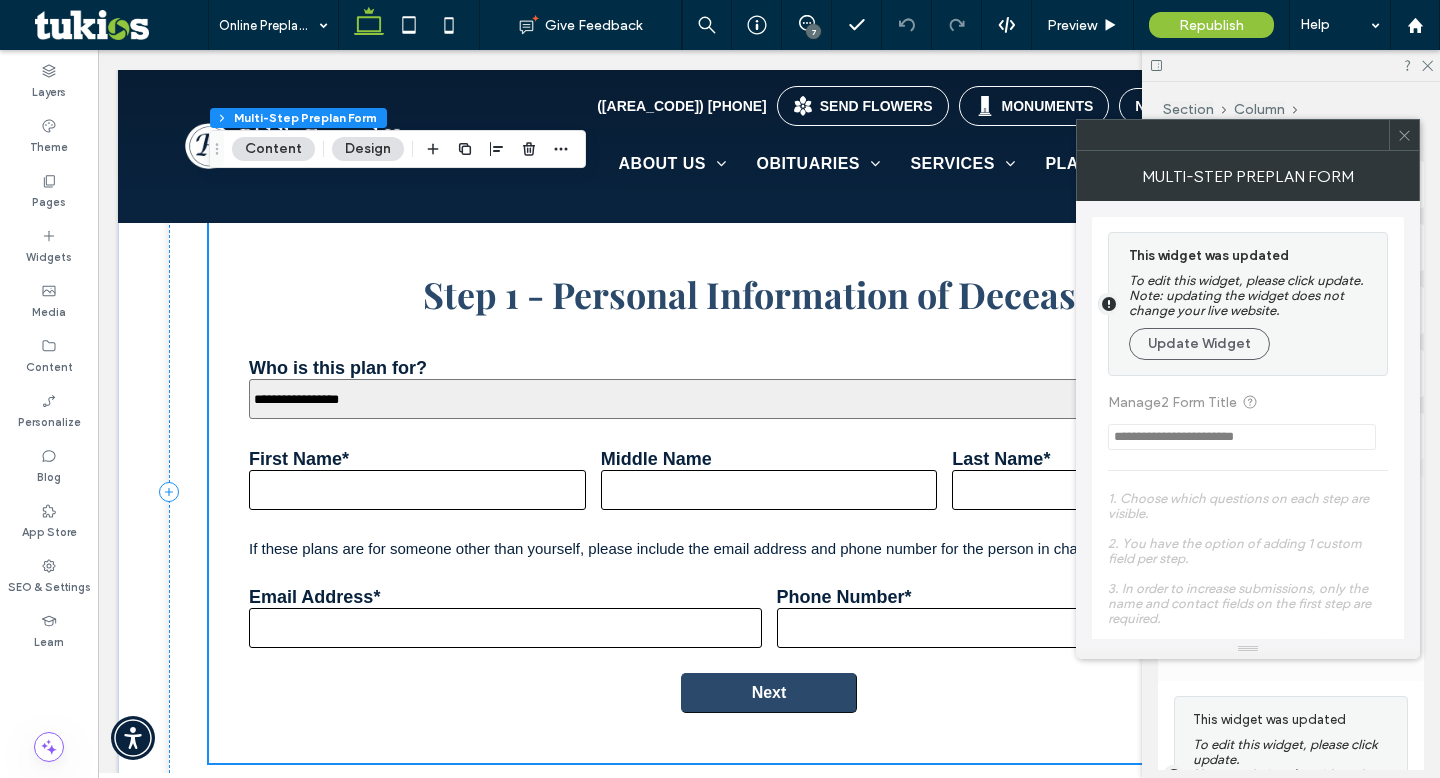 scroll, scrollTop: 1157, scrollLeft: 0, axis: vertical 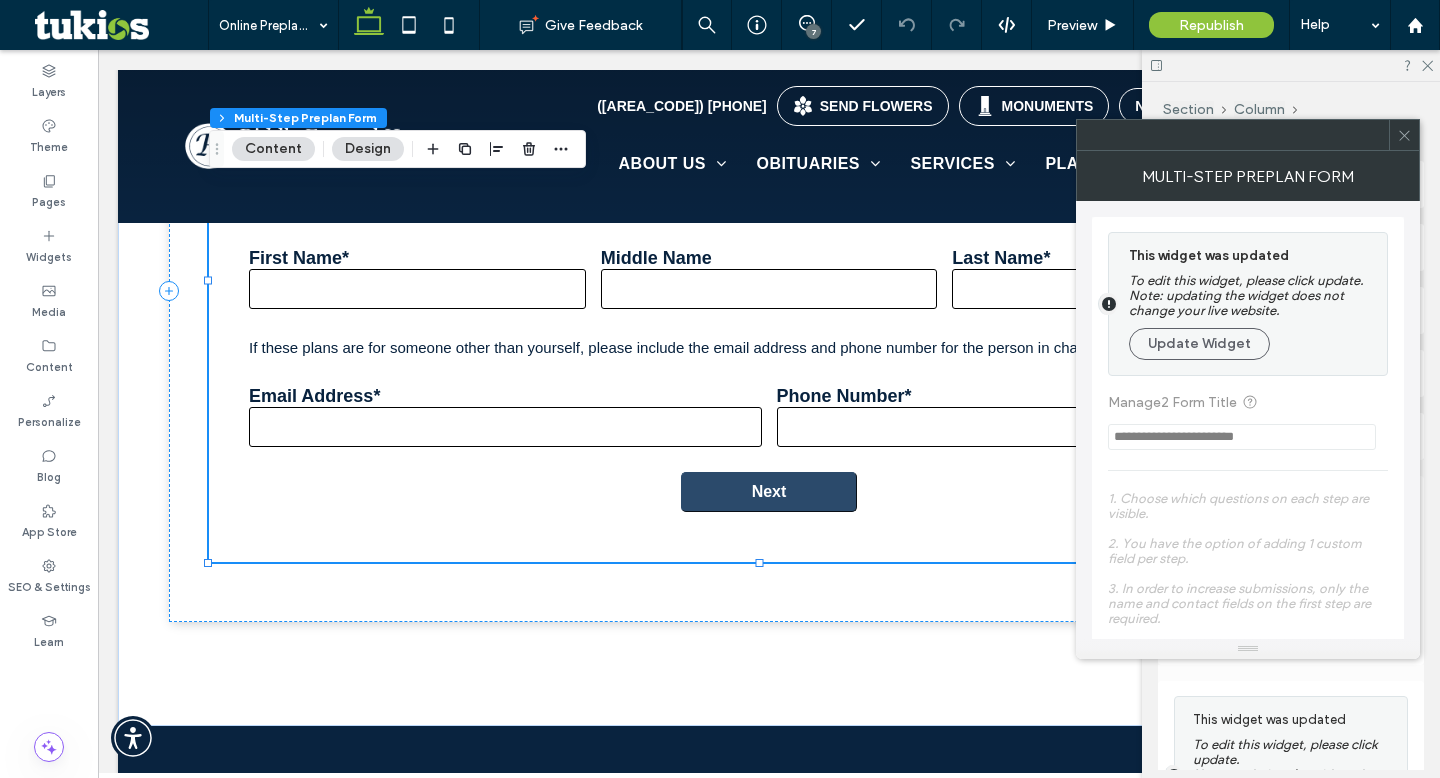 click 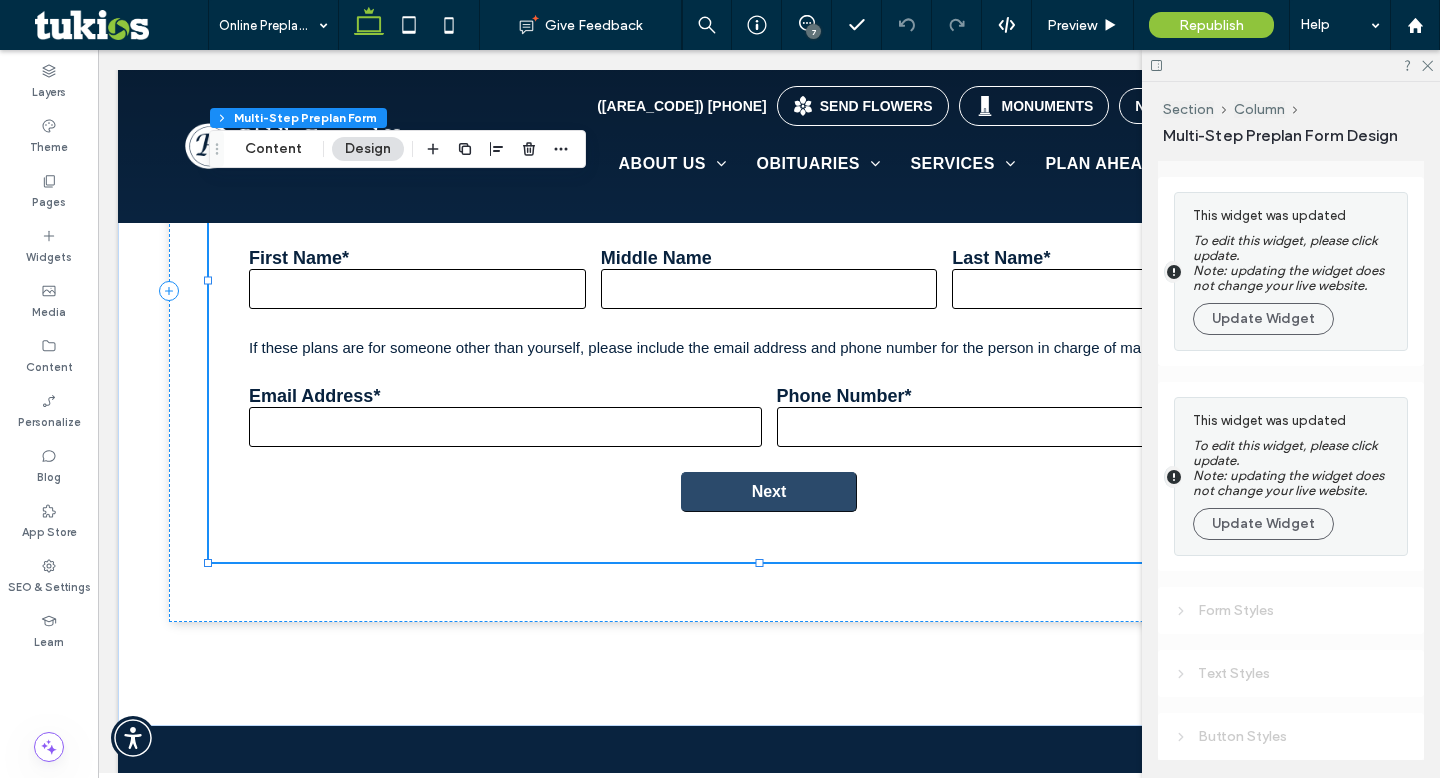 scroll, scrollTop: 260, scrollLeft: 0, axis: vertical 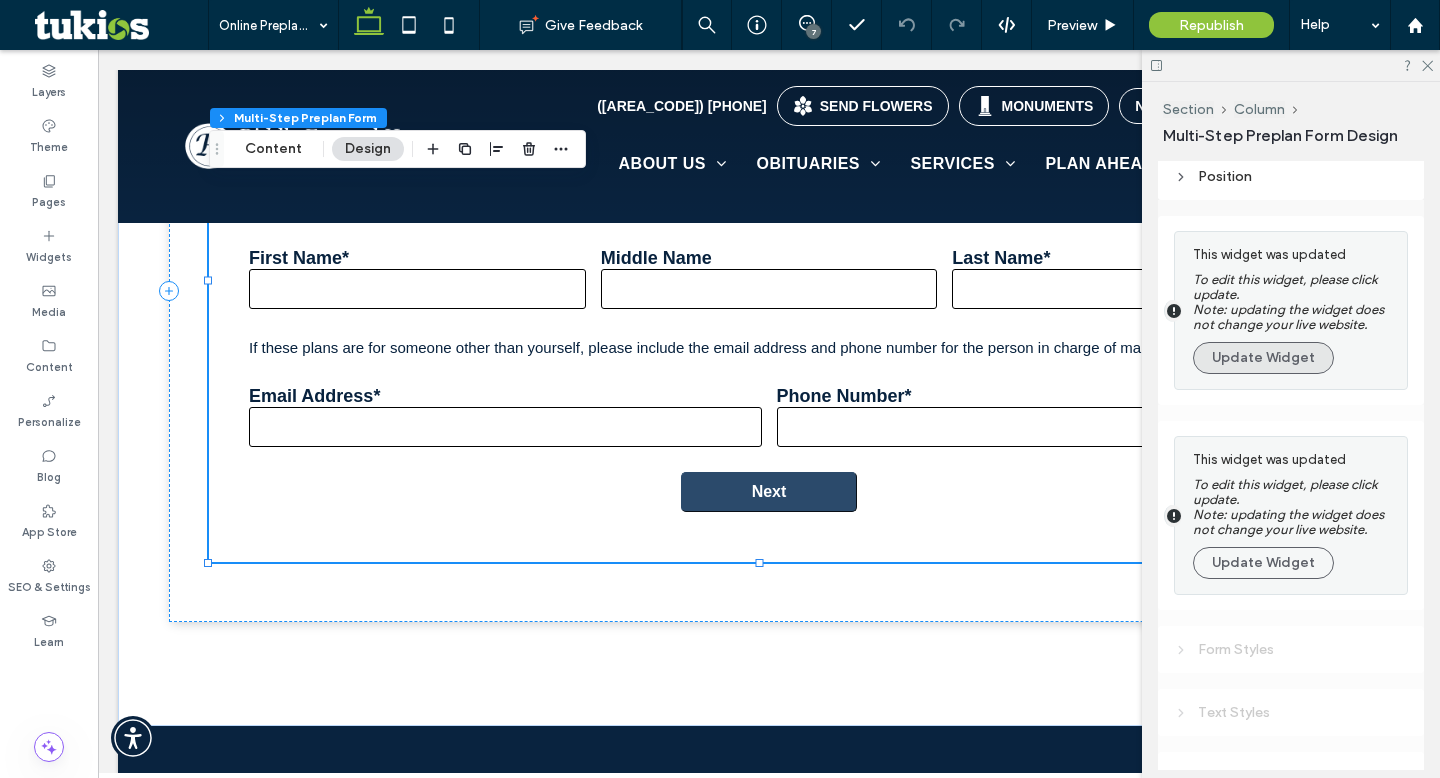 click on "Update Widget" at bounding box center (1263, 358) 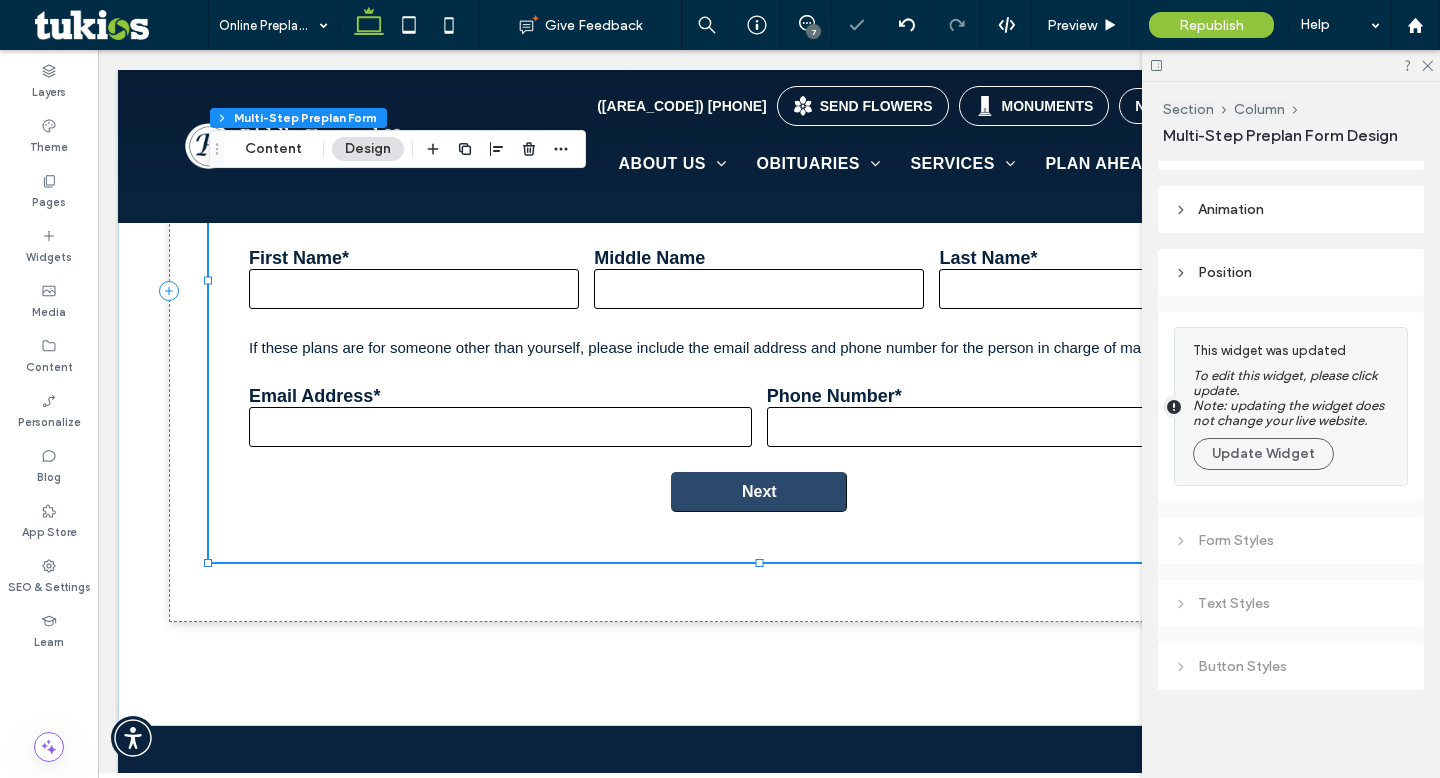 scroll, scrollTop: 169, scrollLeft: 0, axis: vertical 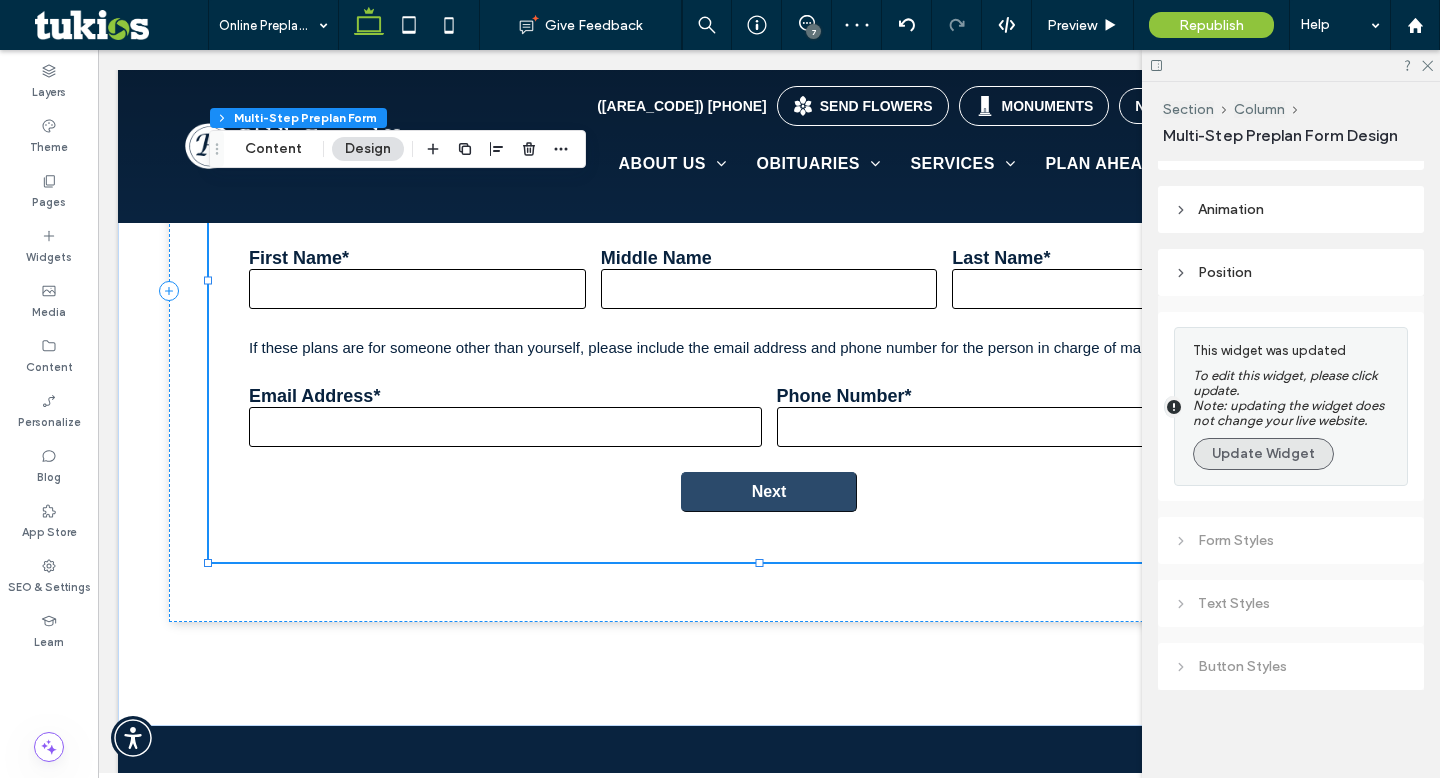 click on "Update Widget" at bounding box center (1263, 454) 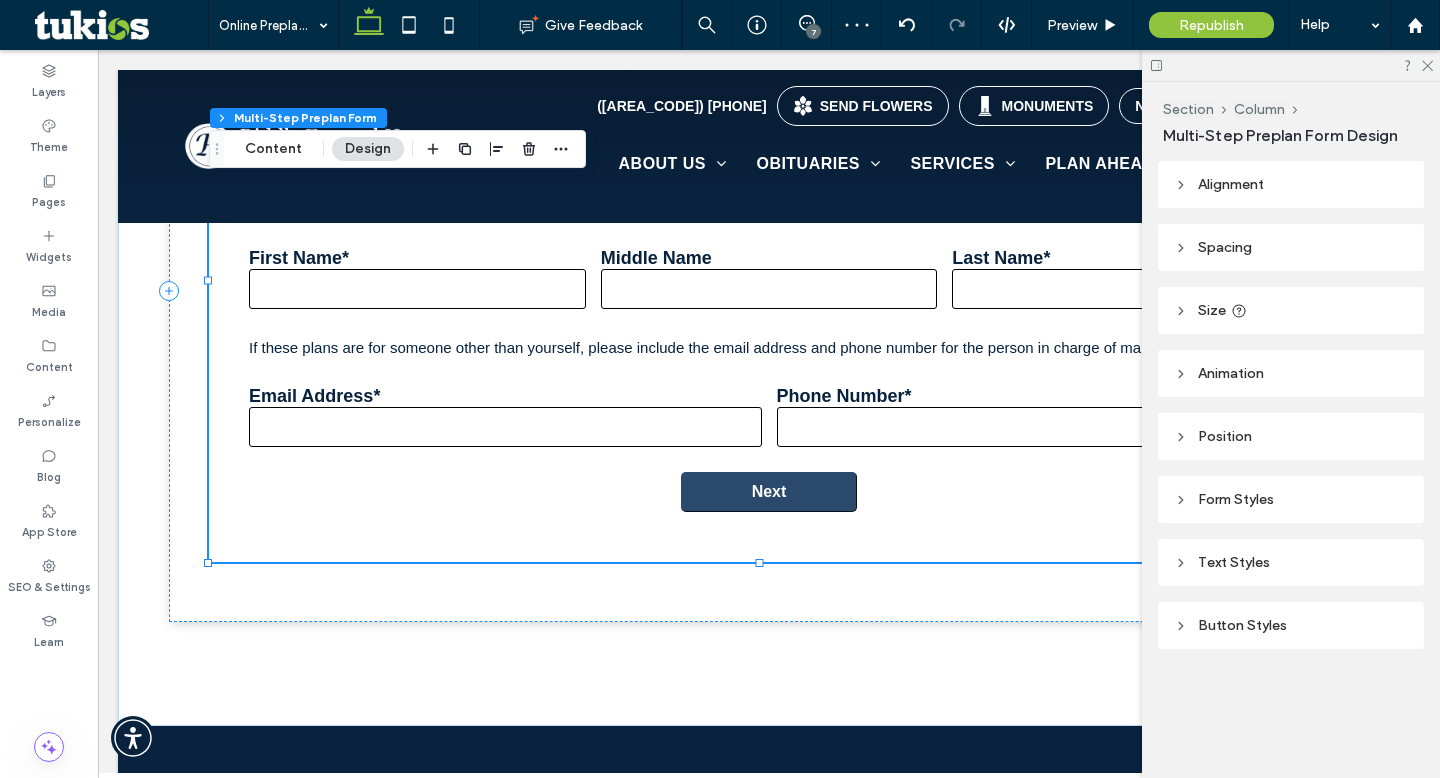 scroll, scrollTop: 0, scrollLeft: 0, axis: both 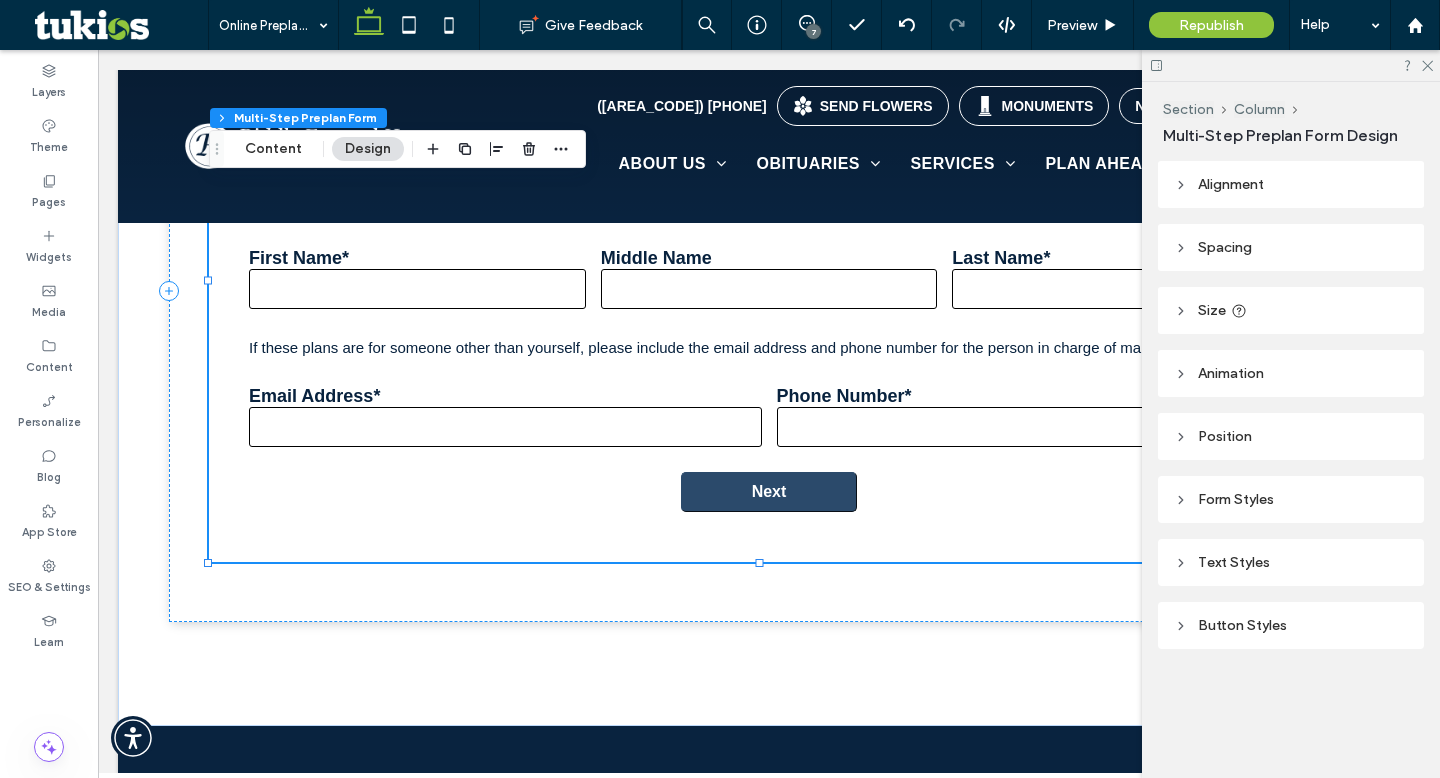 click at bounding box center [1291, 65] 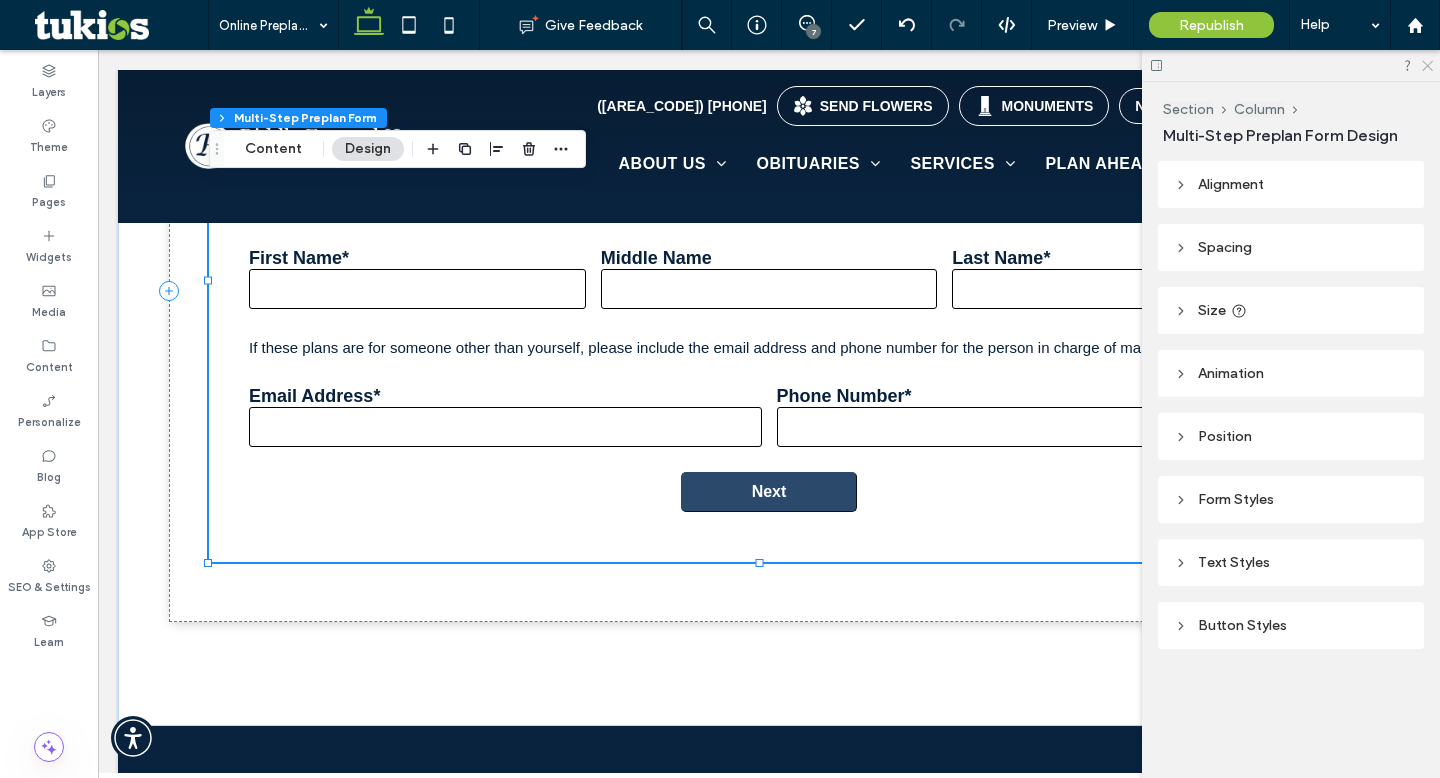click 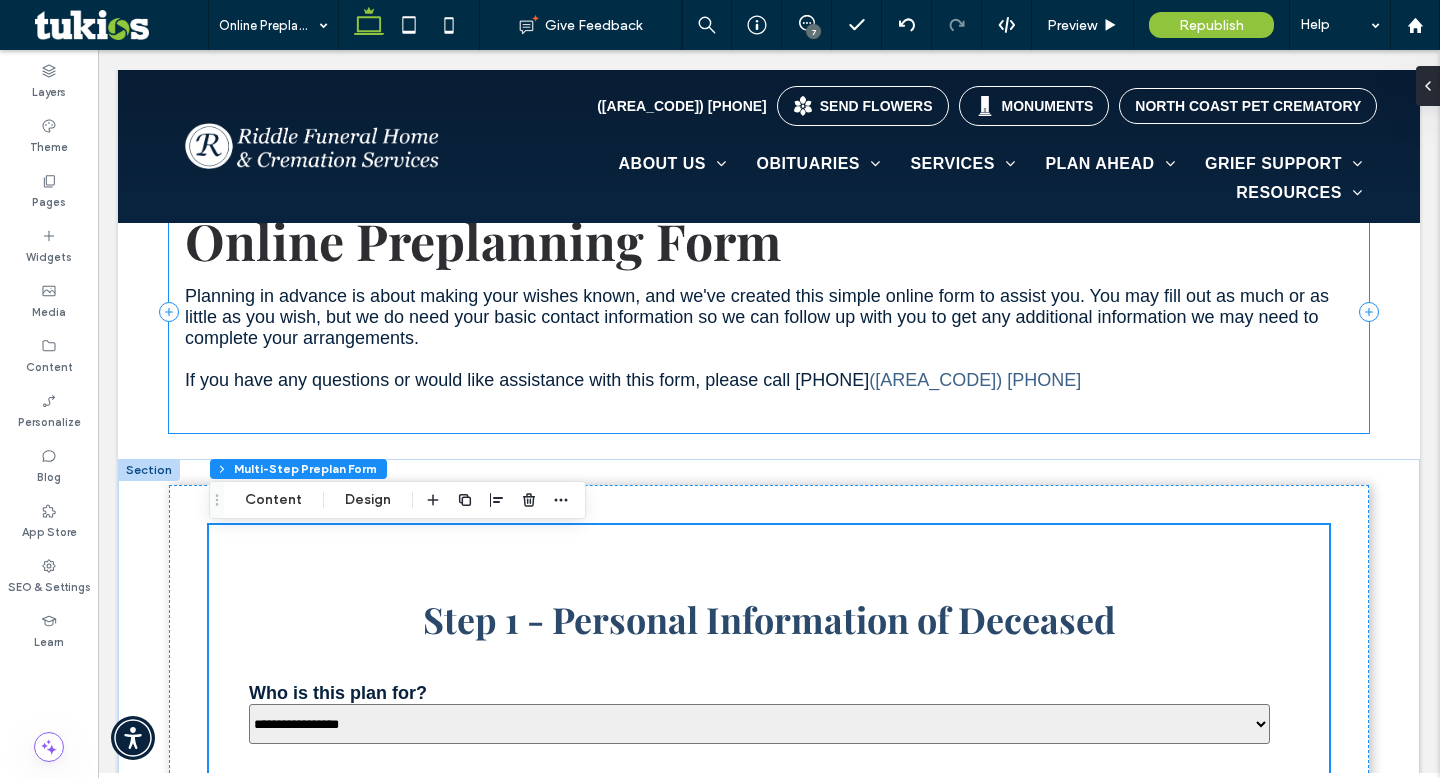 scroll, scrollTop: 623, scrollLeft: 0, axis: vertical 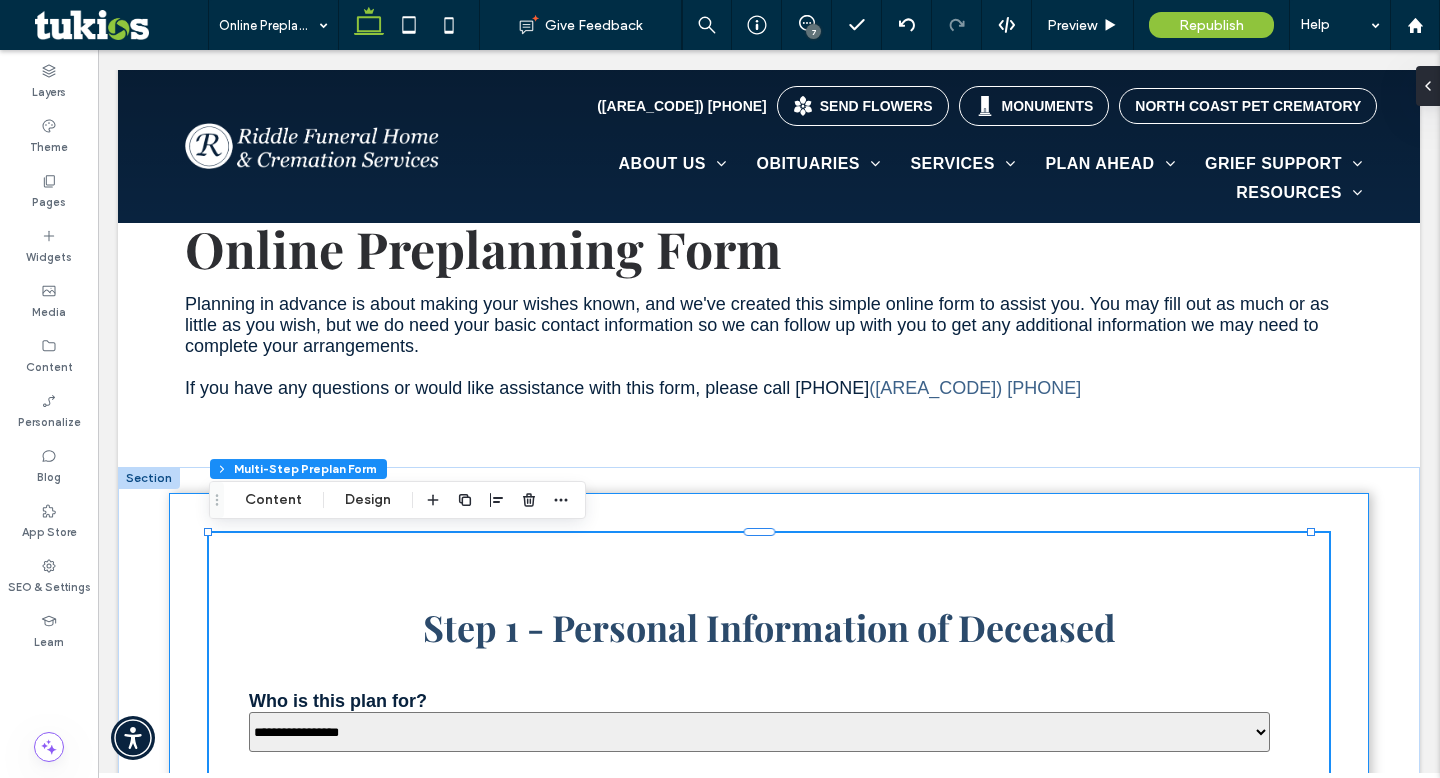 click on "**********" at bounding box center [769, 824] 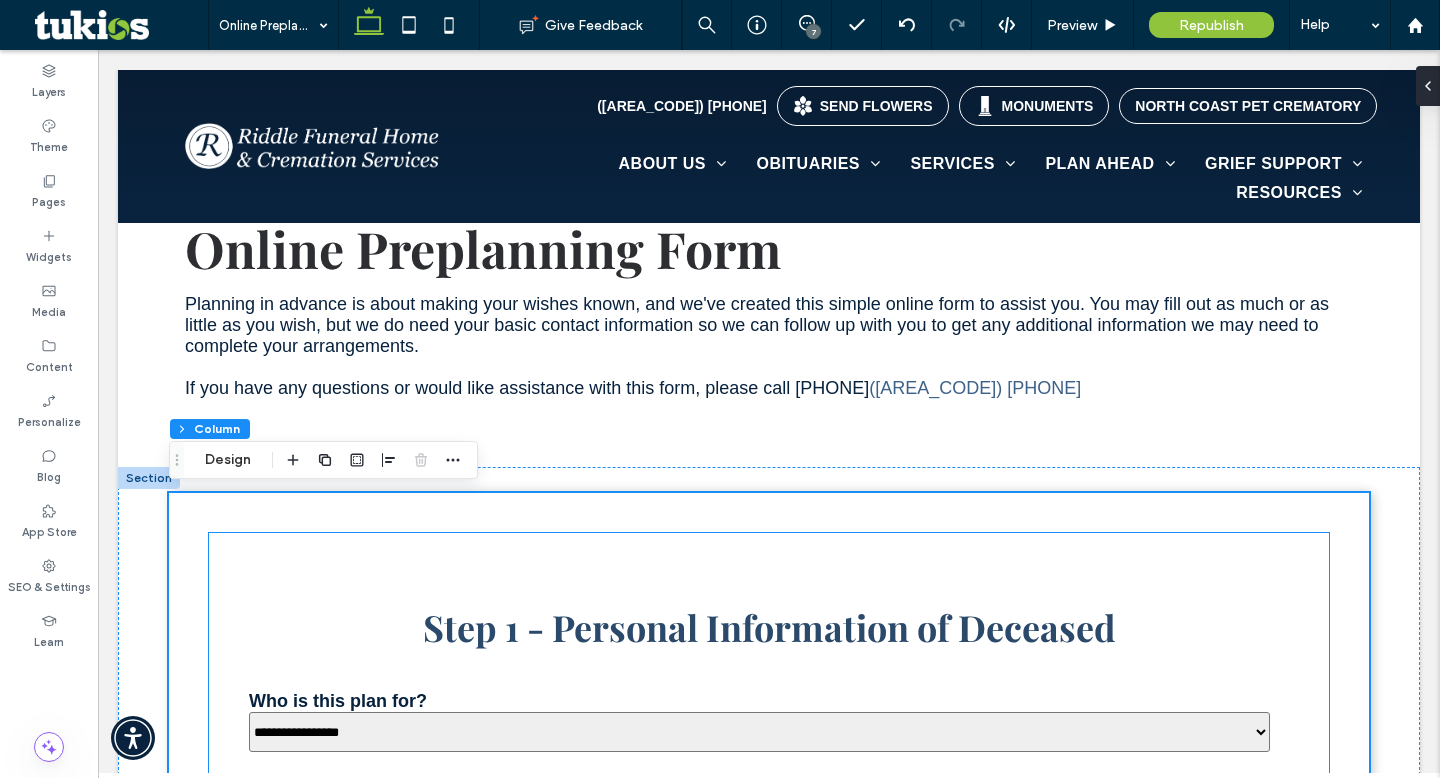 click on "**********" at bounding box center (769, 814) 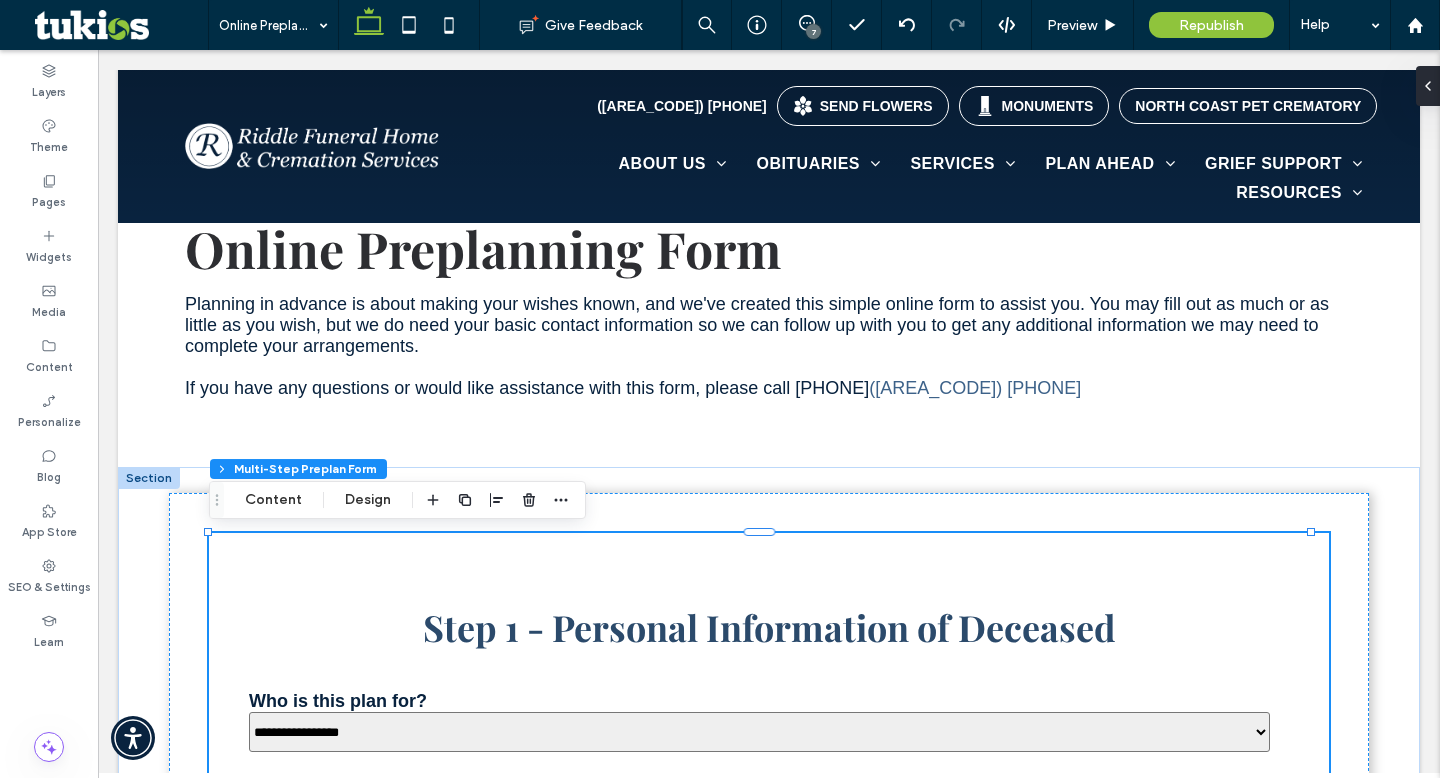 click on "**********" at bounding box center [759, 732] 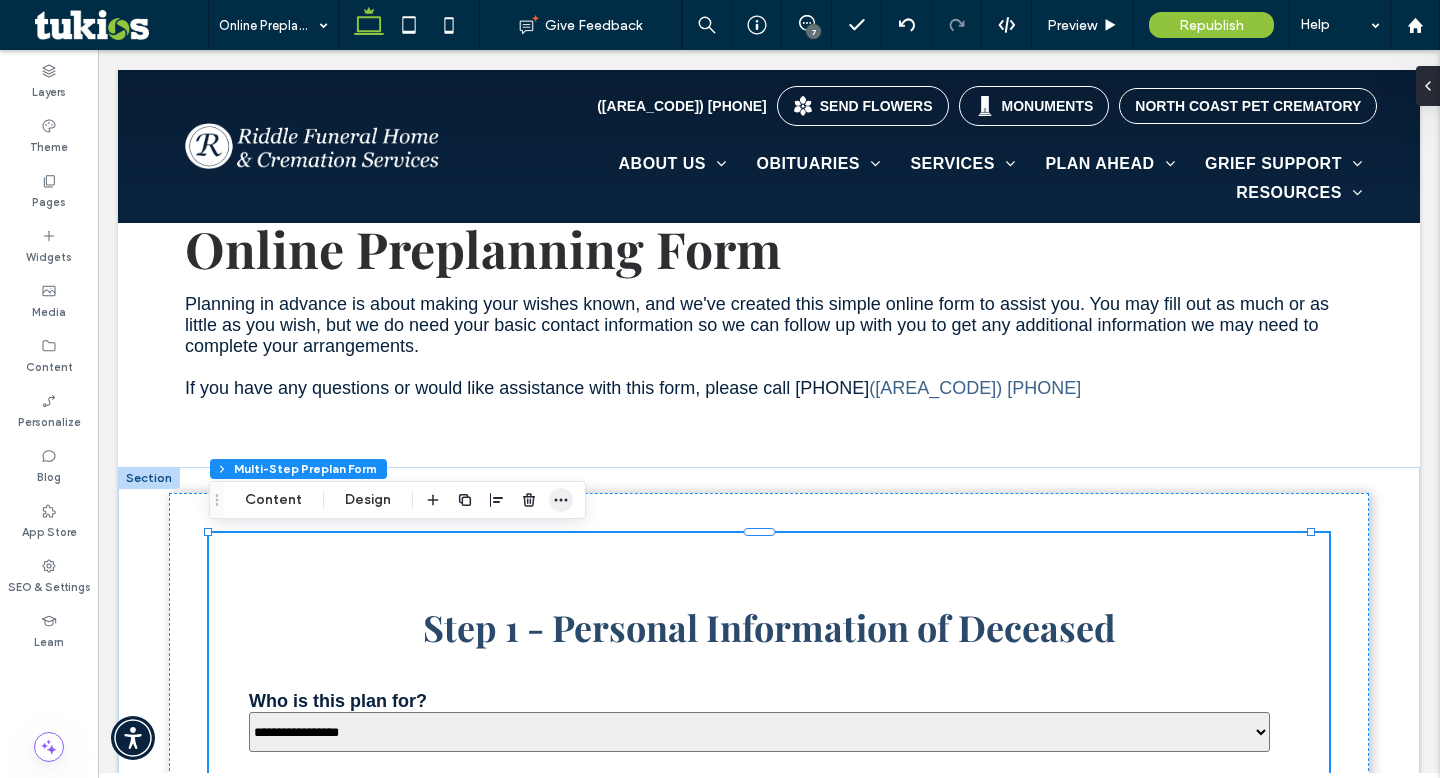 click 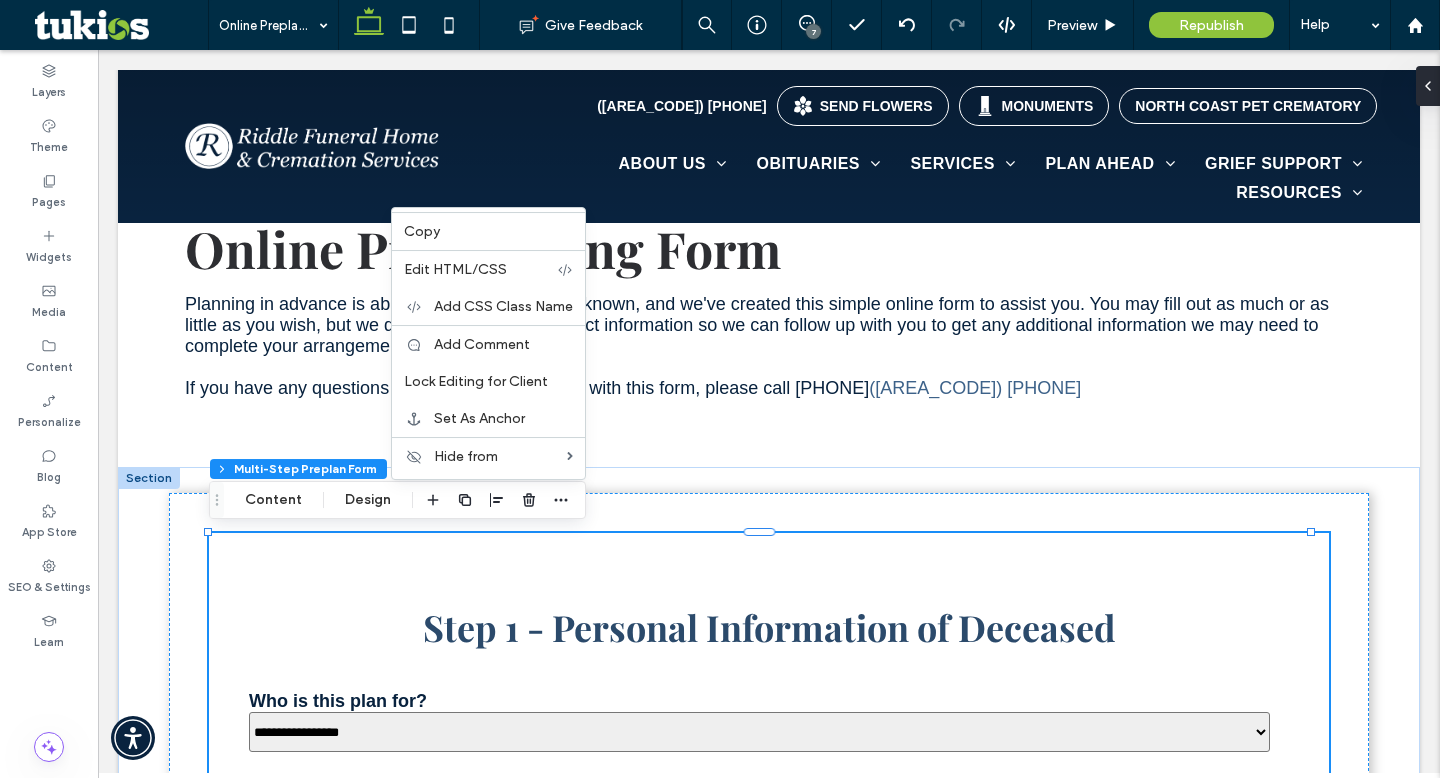 click at bounding box center (217, 500) 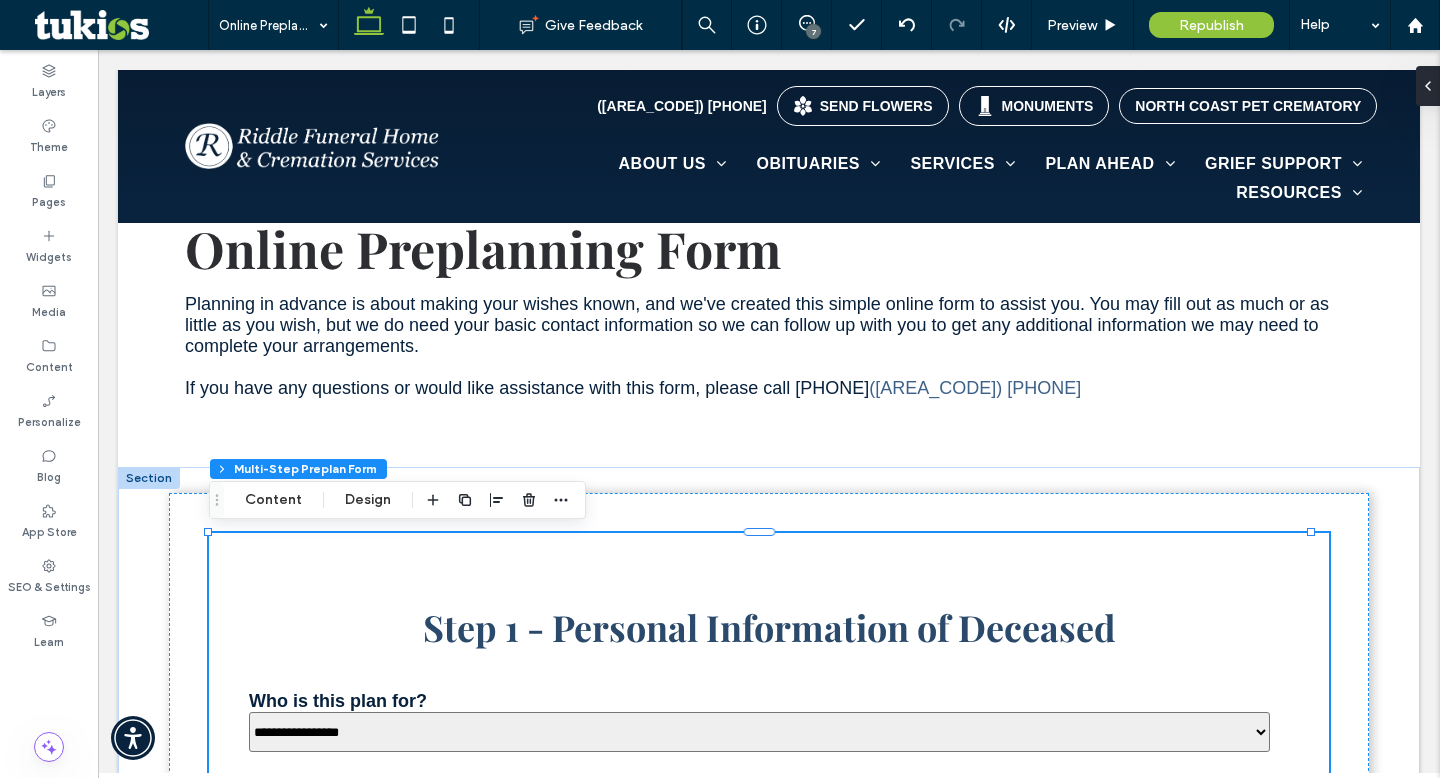 click 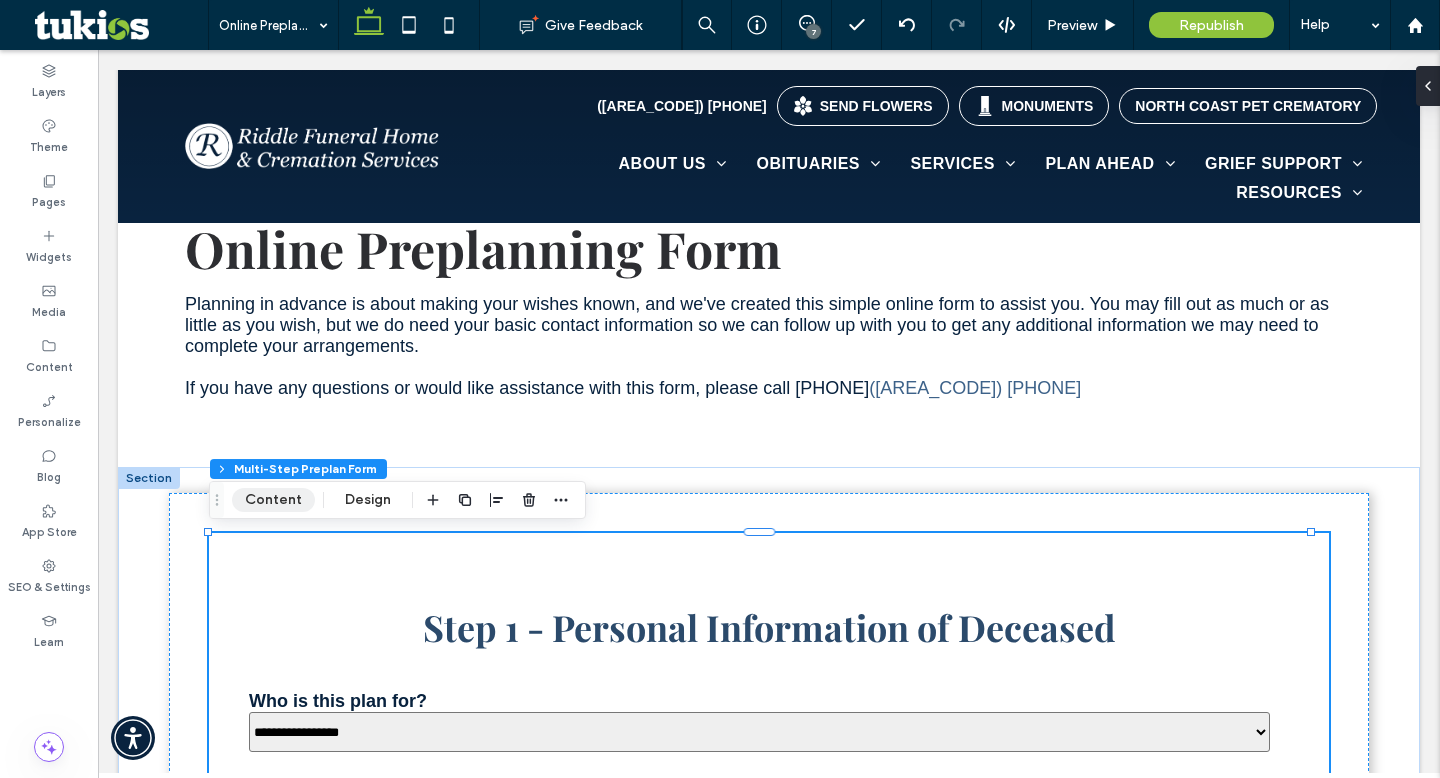 click on "Content" at bounding box center (273, 500) 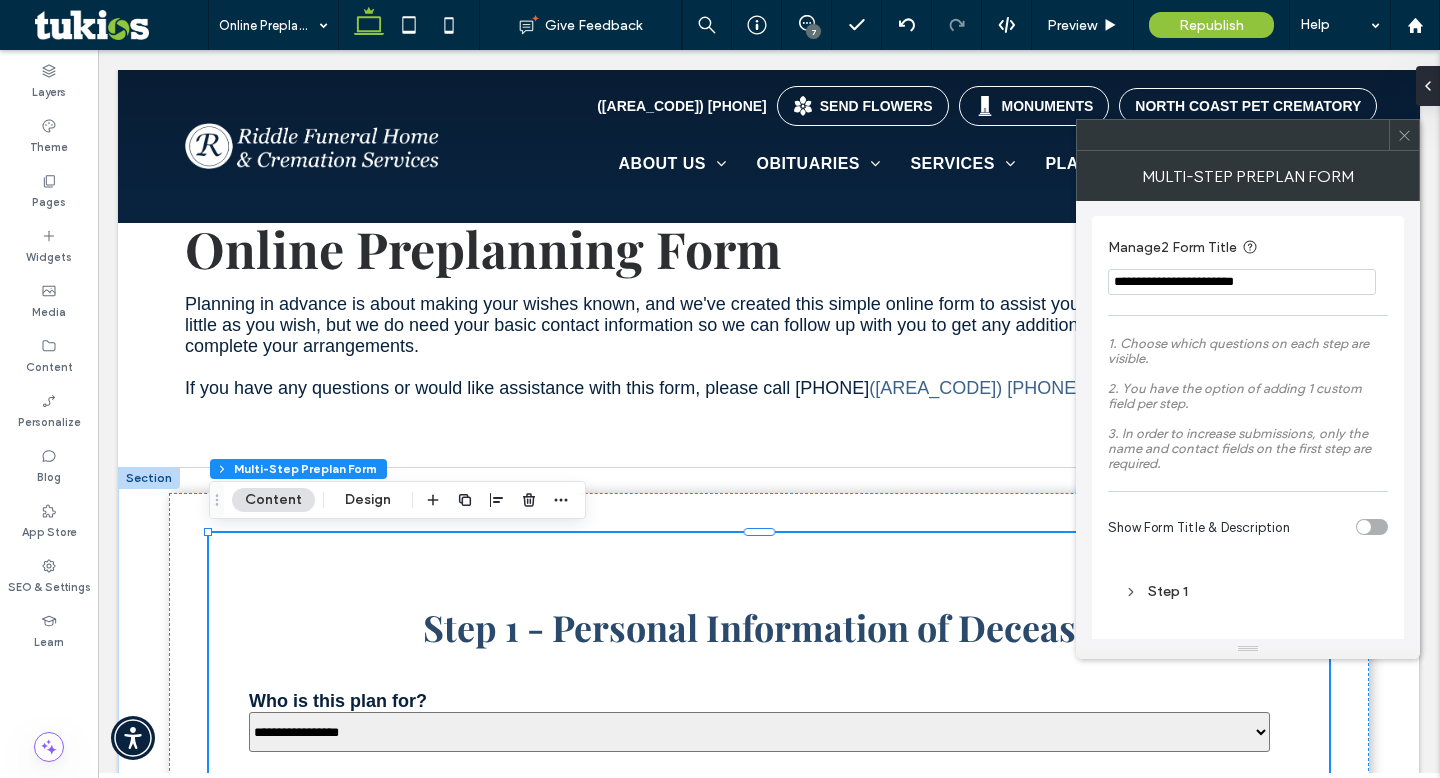 scroll, scrollTop: 0, scrollLeft: 0, axis: both 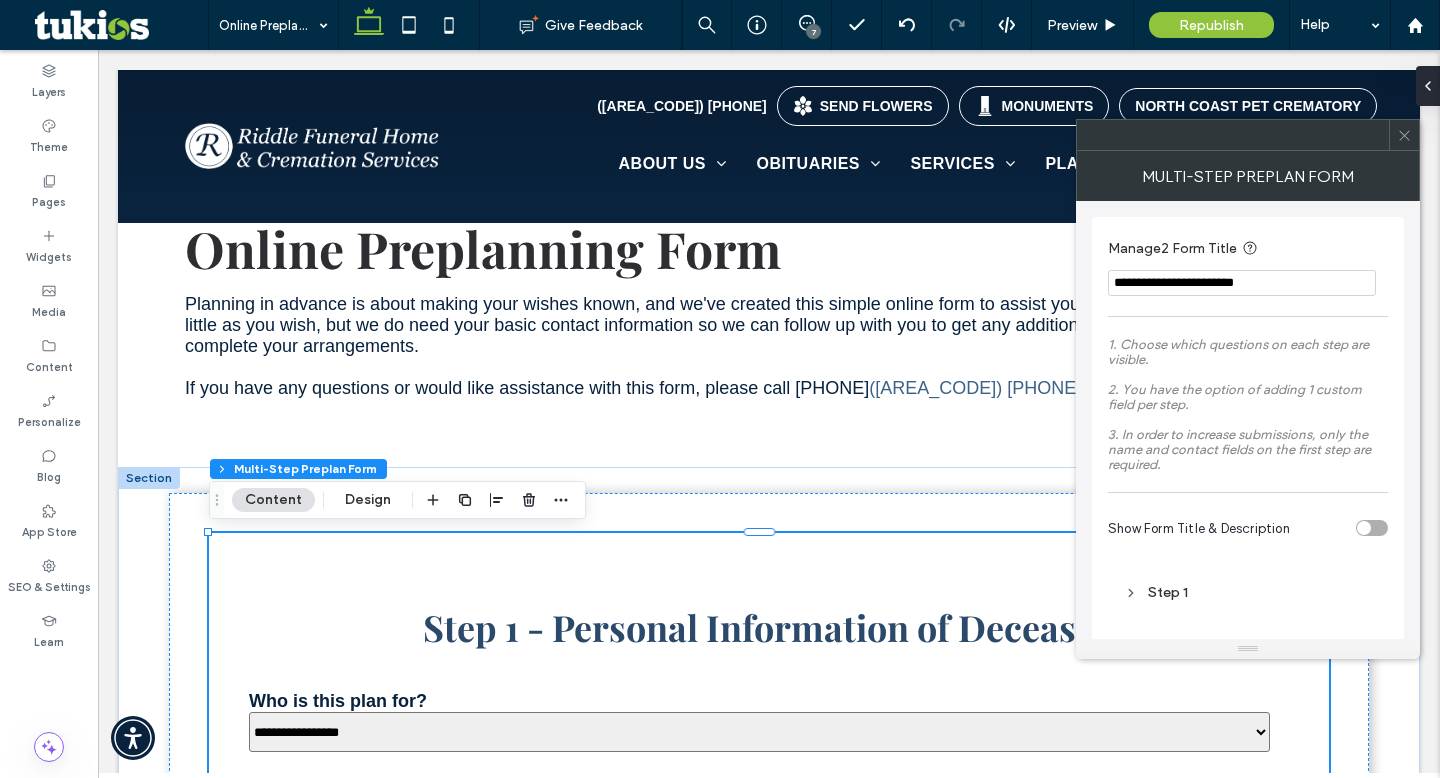 click on "Multi-Step Preplan Form" at bounding box center (1248, 176) 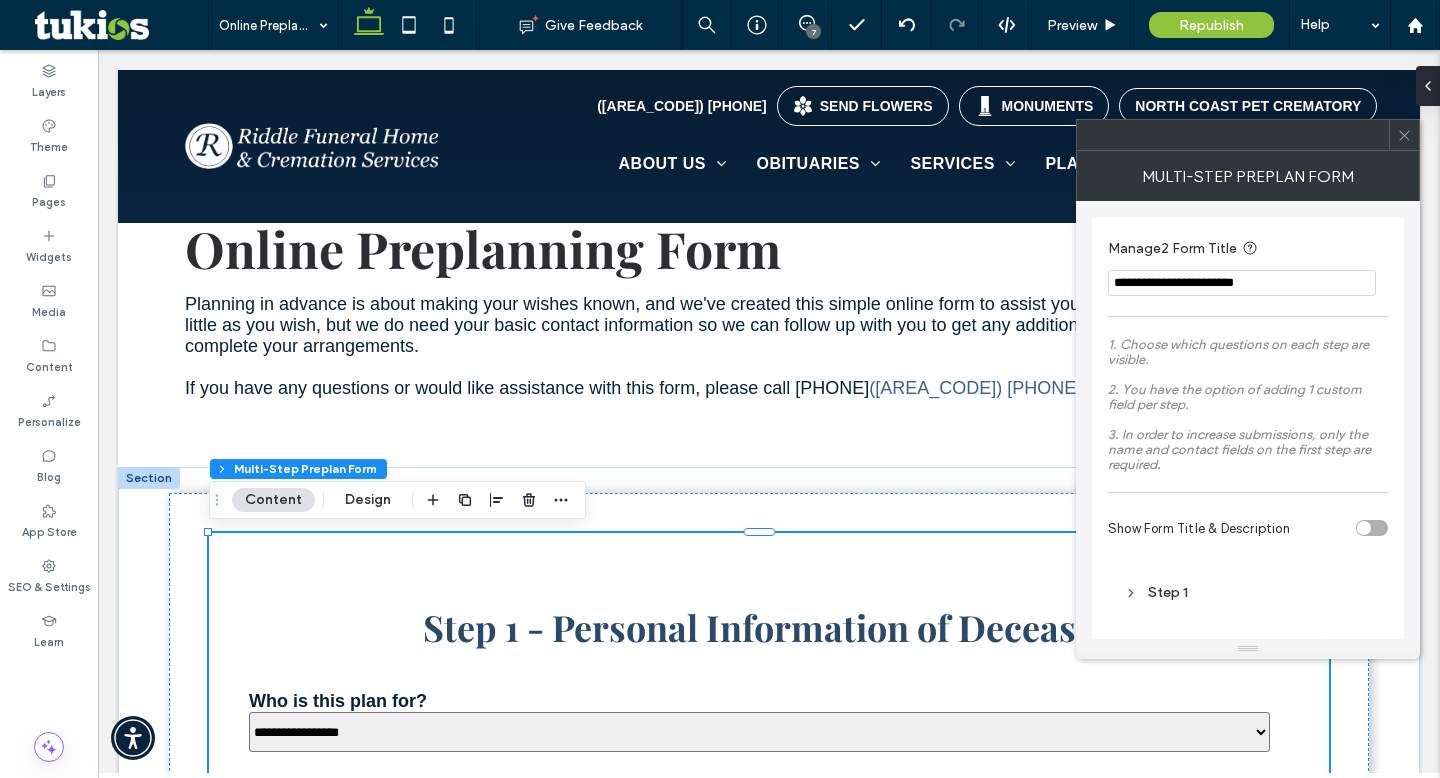 click 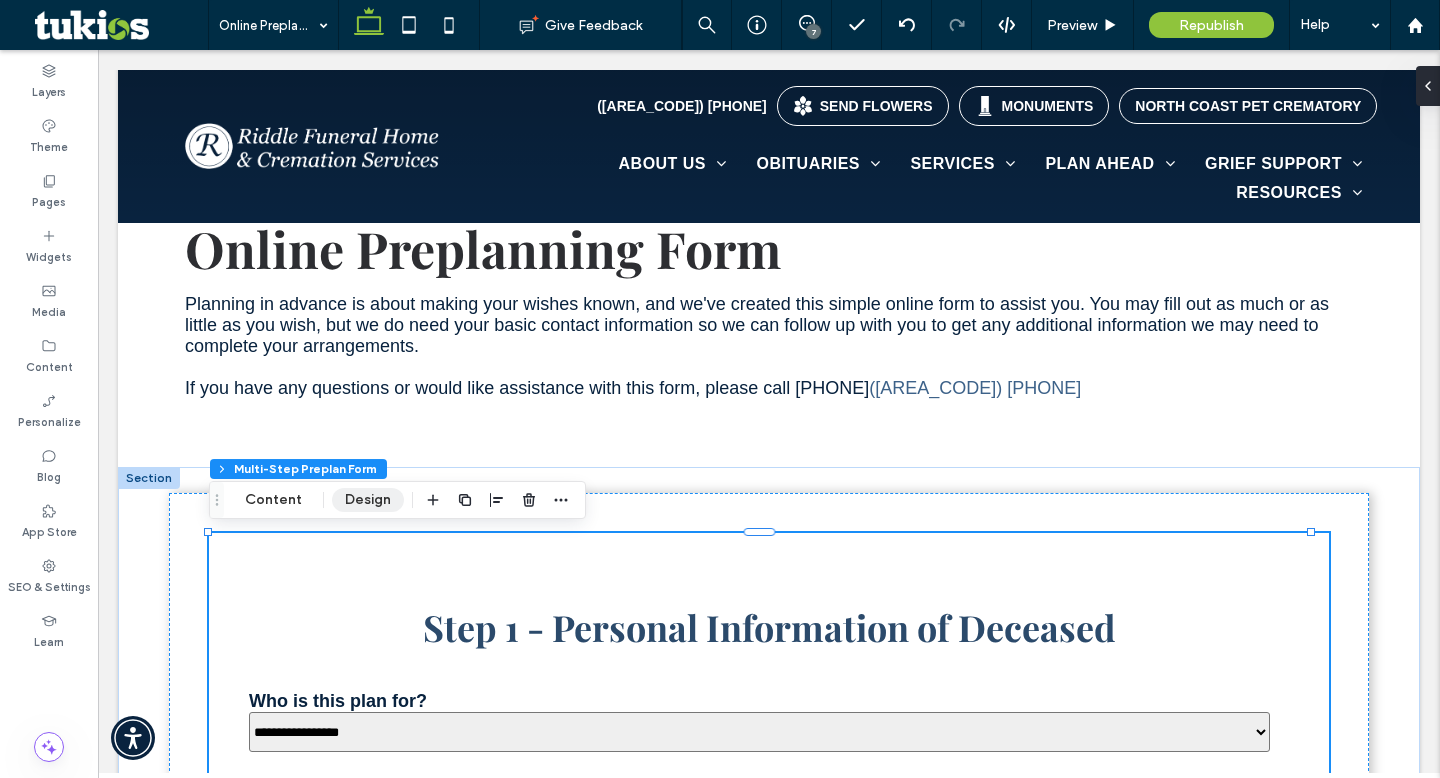 click on "Design" at bounding box center (368, 500) 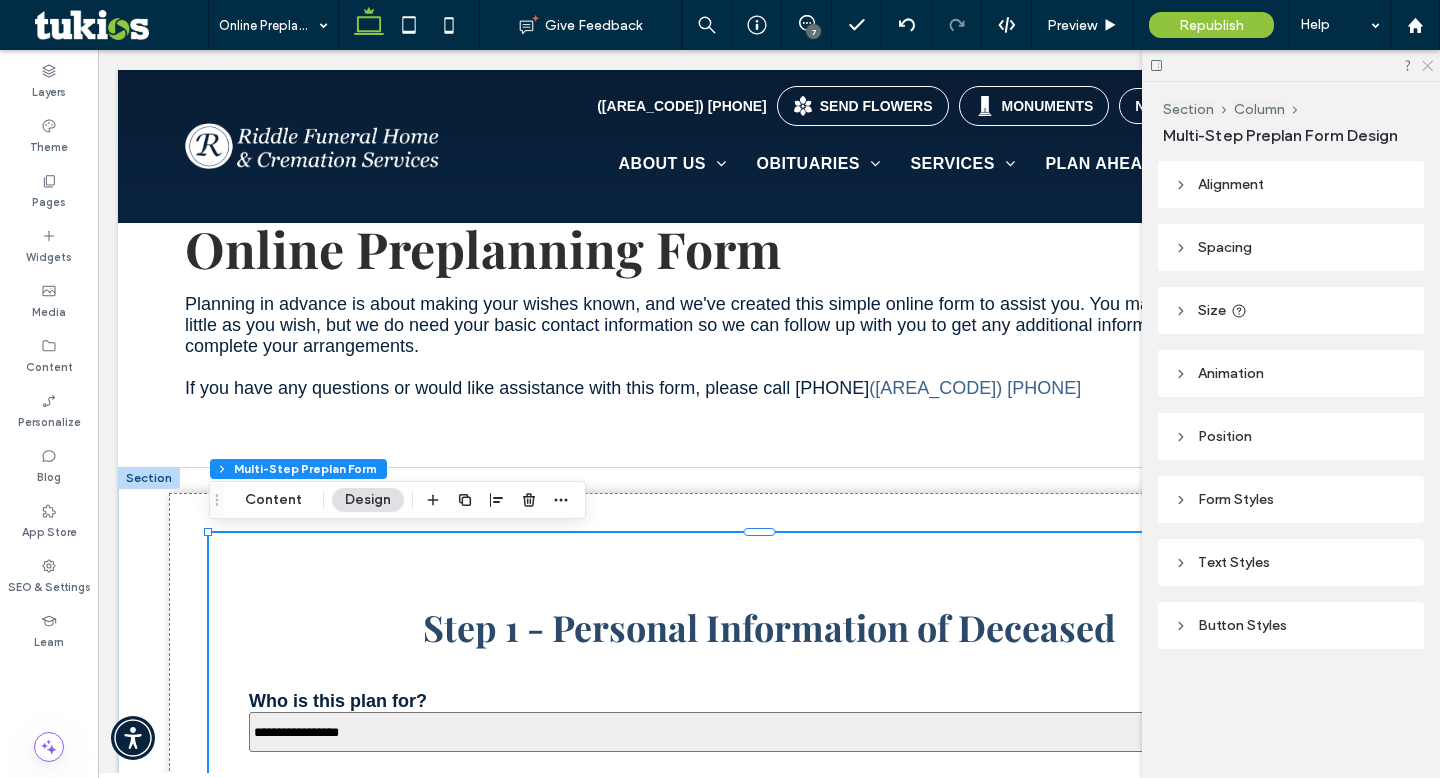 click 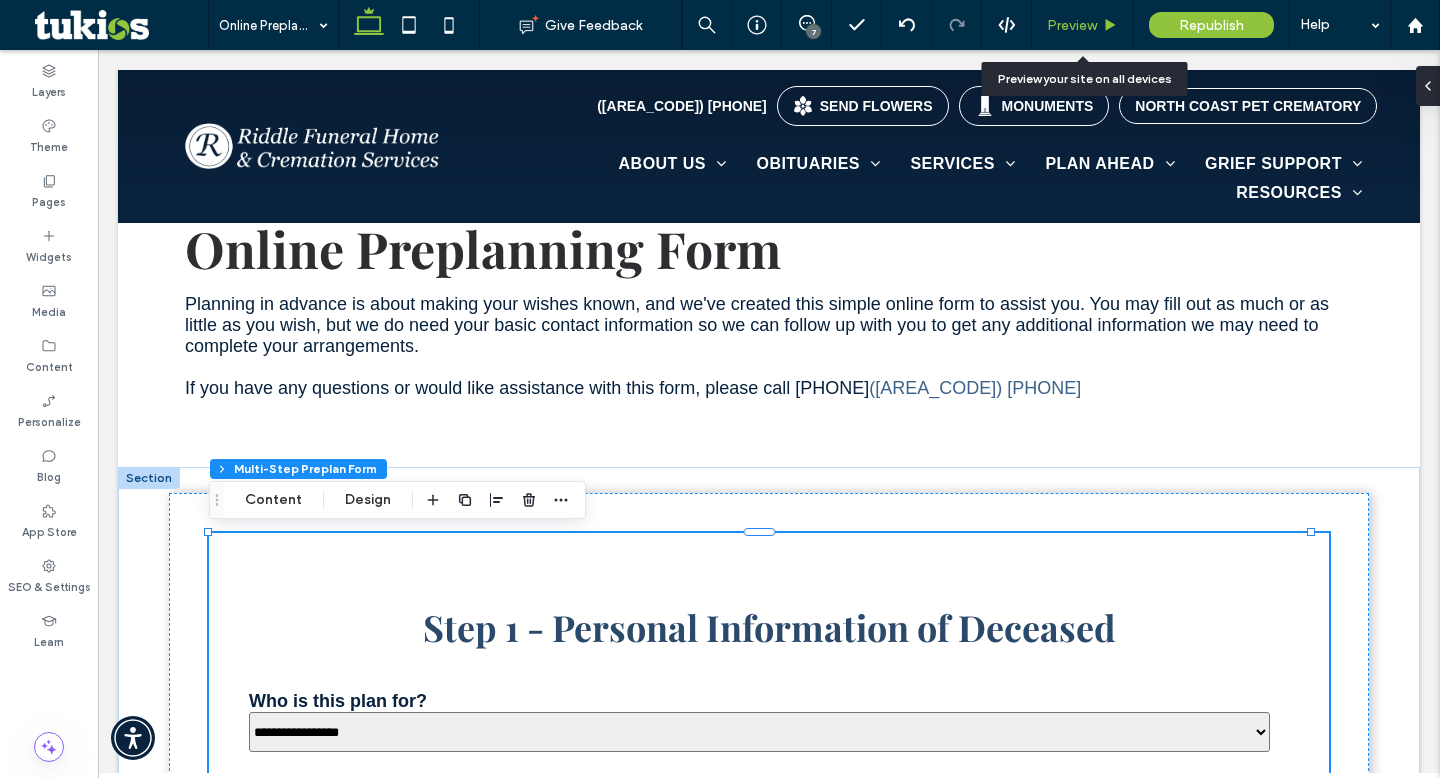 click on "Preview" at bounding box center (1072, 25) 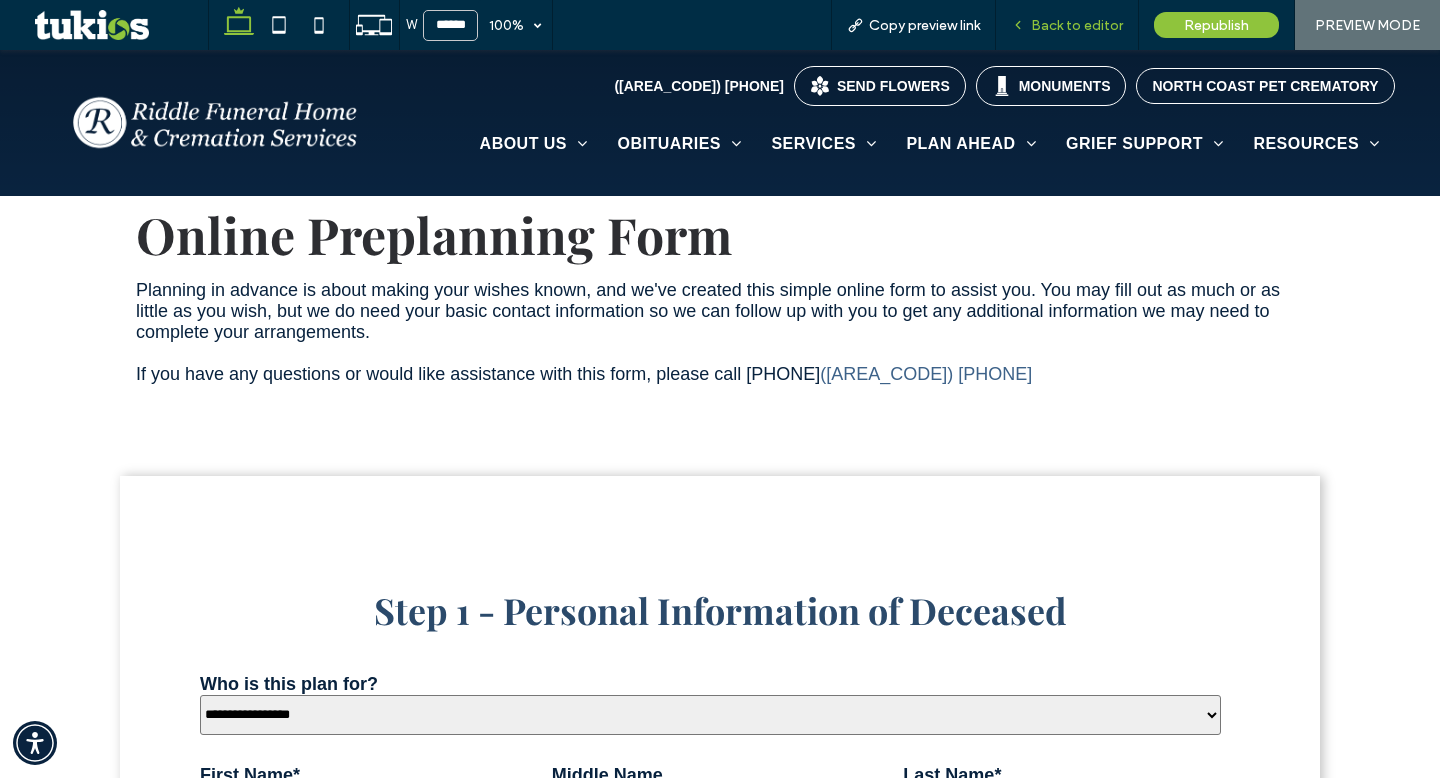 click on "Back to editor" at bounding box center [1077, 25] 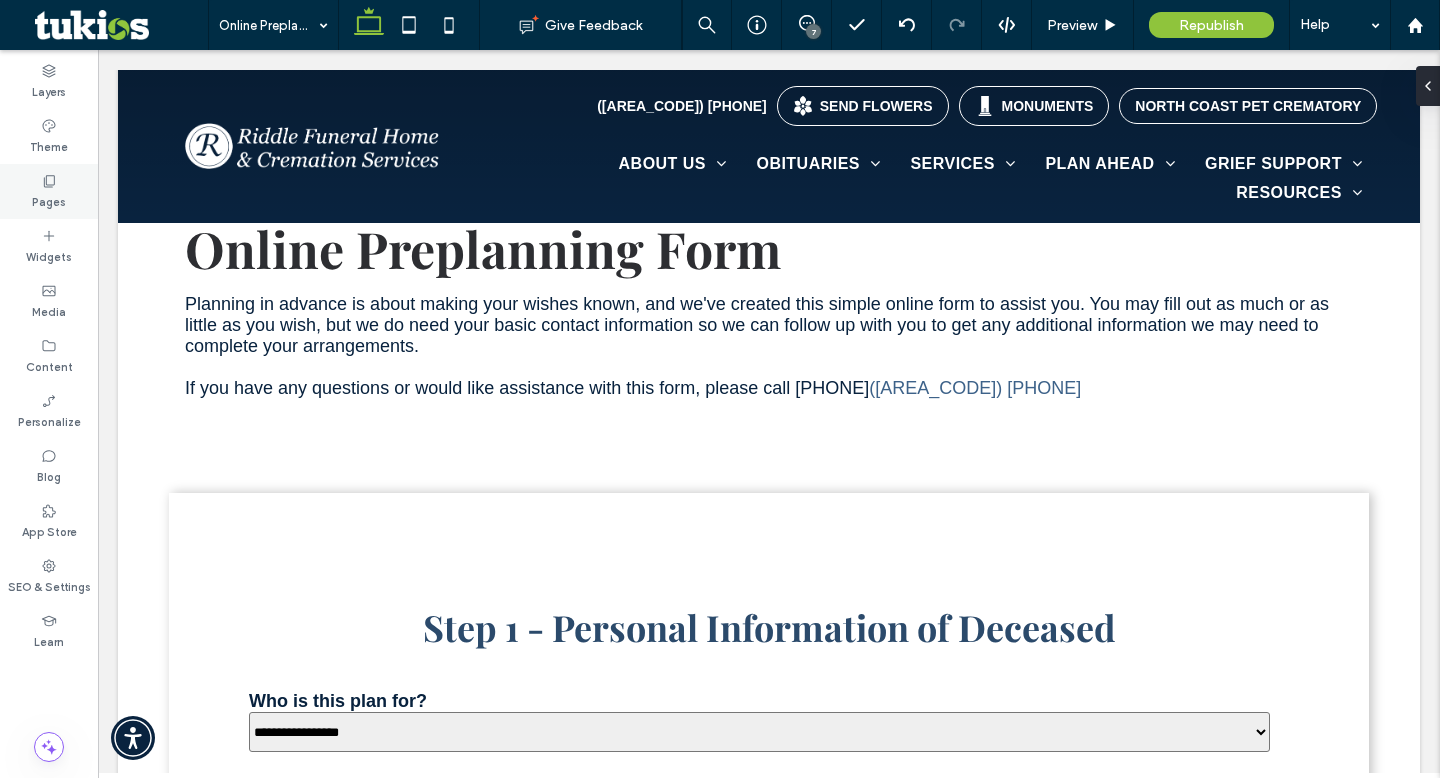 click 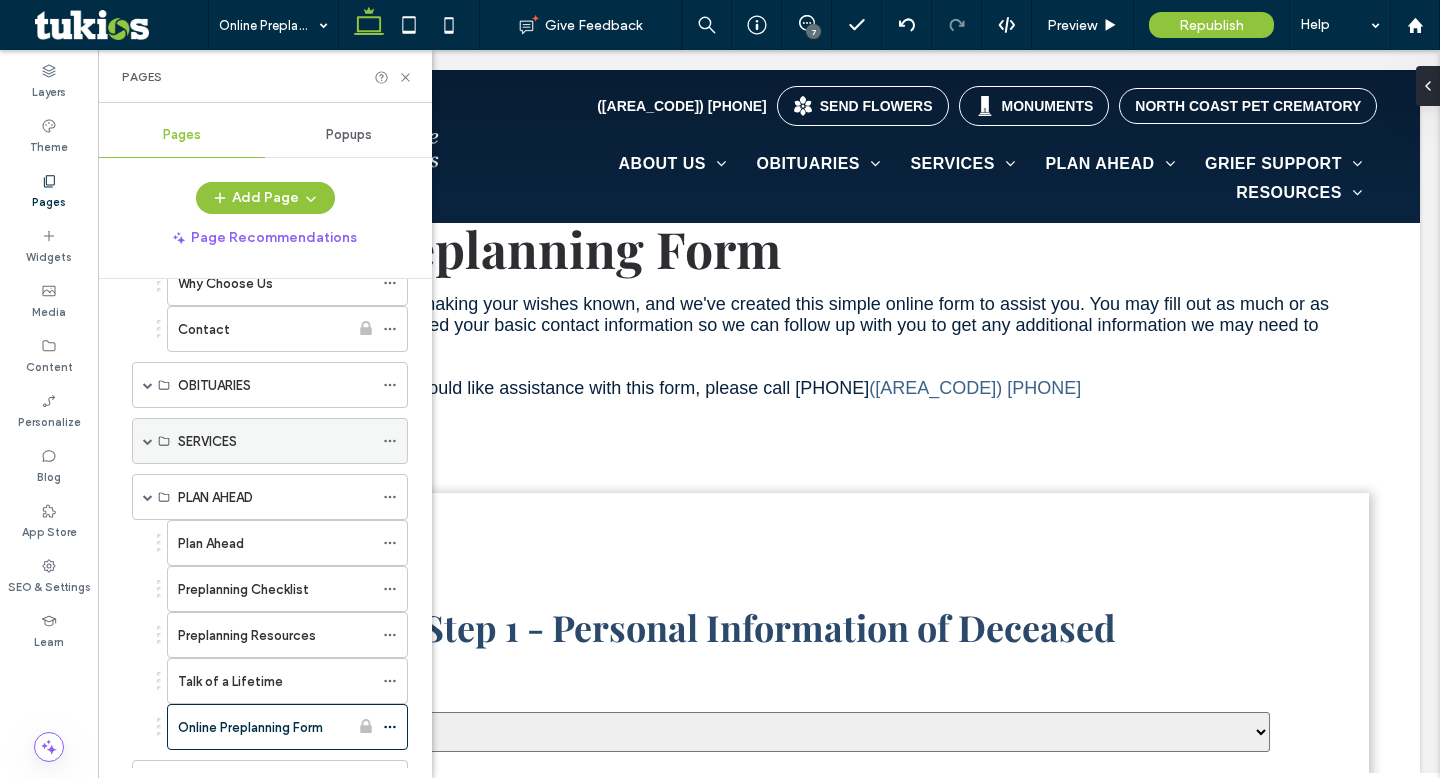 scroll, scrollTop: 461, scrollLeft: 0, axis: vertical 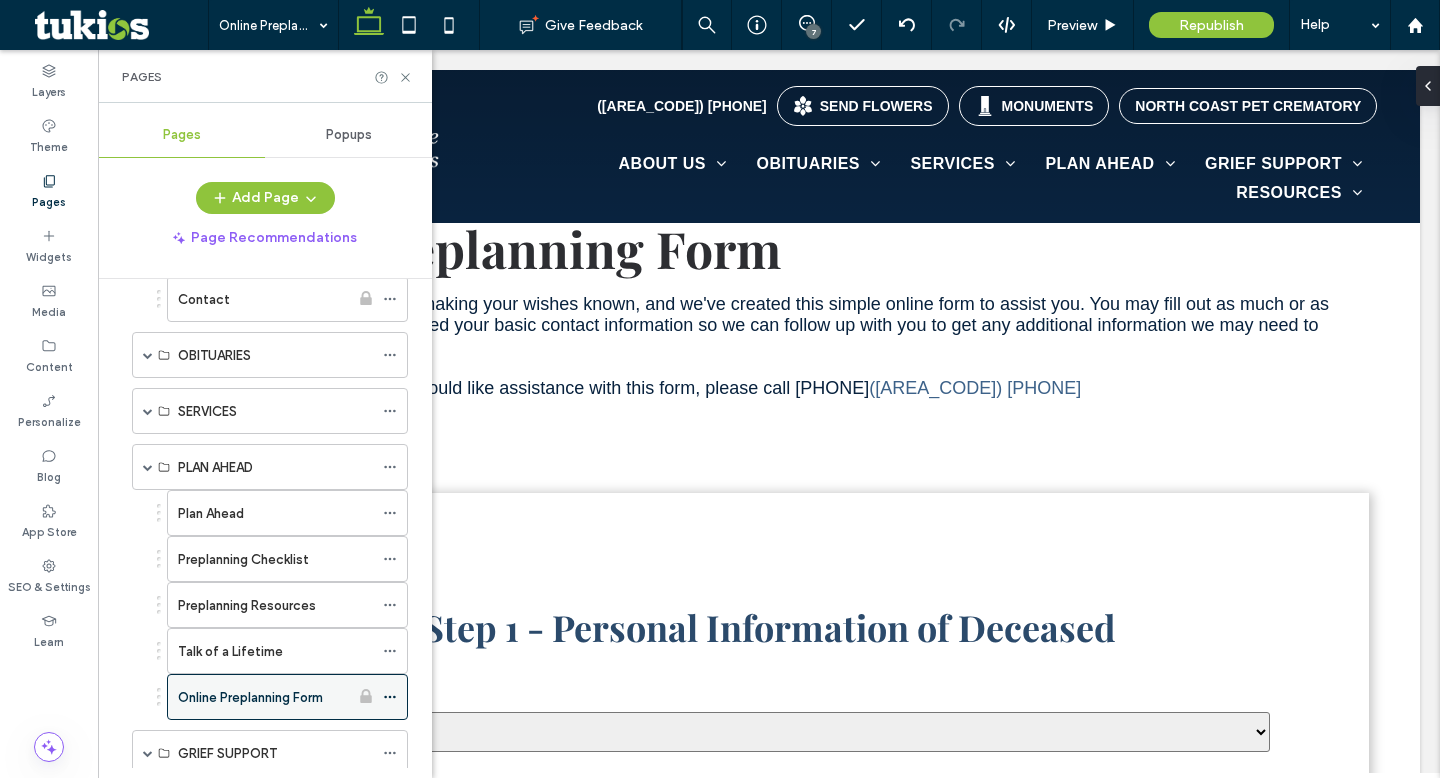 click 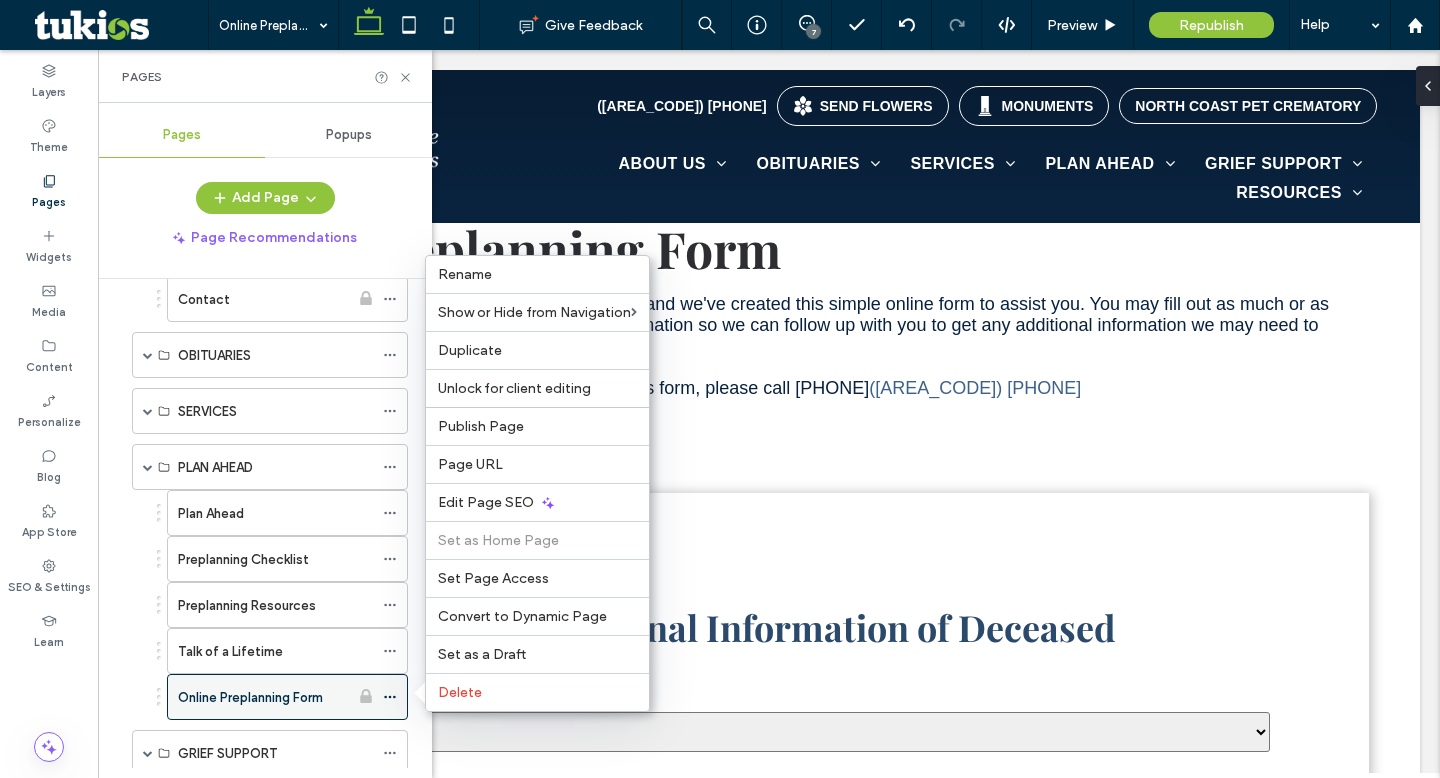 click on "Online Preplanning Form" at bounding box center [250, 697] 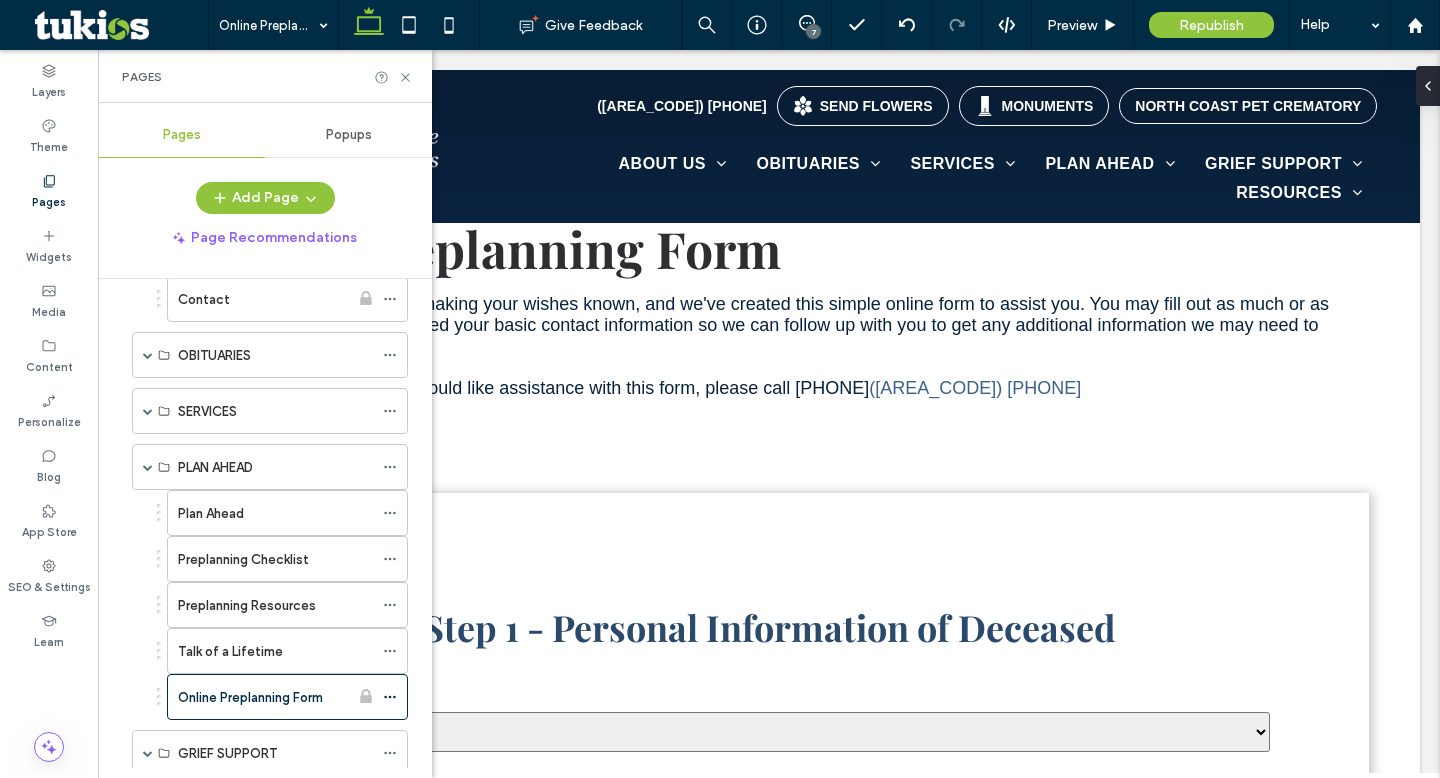 click on "Online Preplanning Form Give Feedback 7 Preview Republish Help
Design Panel Site Comments Team & Clients Automate new comments Instantly notify your team when someone adds or updates a comment on a site. See Zap Examples
Layers Theme Pages Widgets Media Content Personalize Blog App Store SEO & Settings Learn Pages Pages Popups Add Page Page Recommendations HOME ABOUT US About Our Staff Our Location Our On-Site Crematory Our Facilities Testimonials Why Choose Us Contact OBITUARIES Obituaries Send Flowers Obituary Notifications SERVICES Immediate Need Upcoming Events Our Services Funeral Services Cremation Services Personalization Veterans Services Pet Services Monuments Urn Store PLAN AHEAD Plan Ahead Preplanning Checklist Preplanning Resources Talk of a Lifetime Online Preplanning Form GRIEF SUPPORT The Grieving Process Children & Grief Grief Resources RESOURCES Frequent Questions News & Events Cemeteries Social Security Benefits LEGAL" at bounding box center (720, 389) 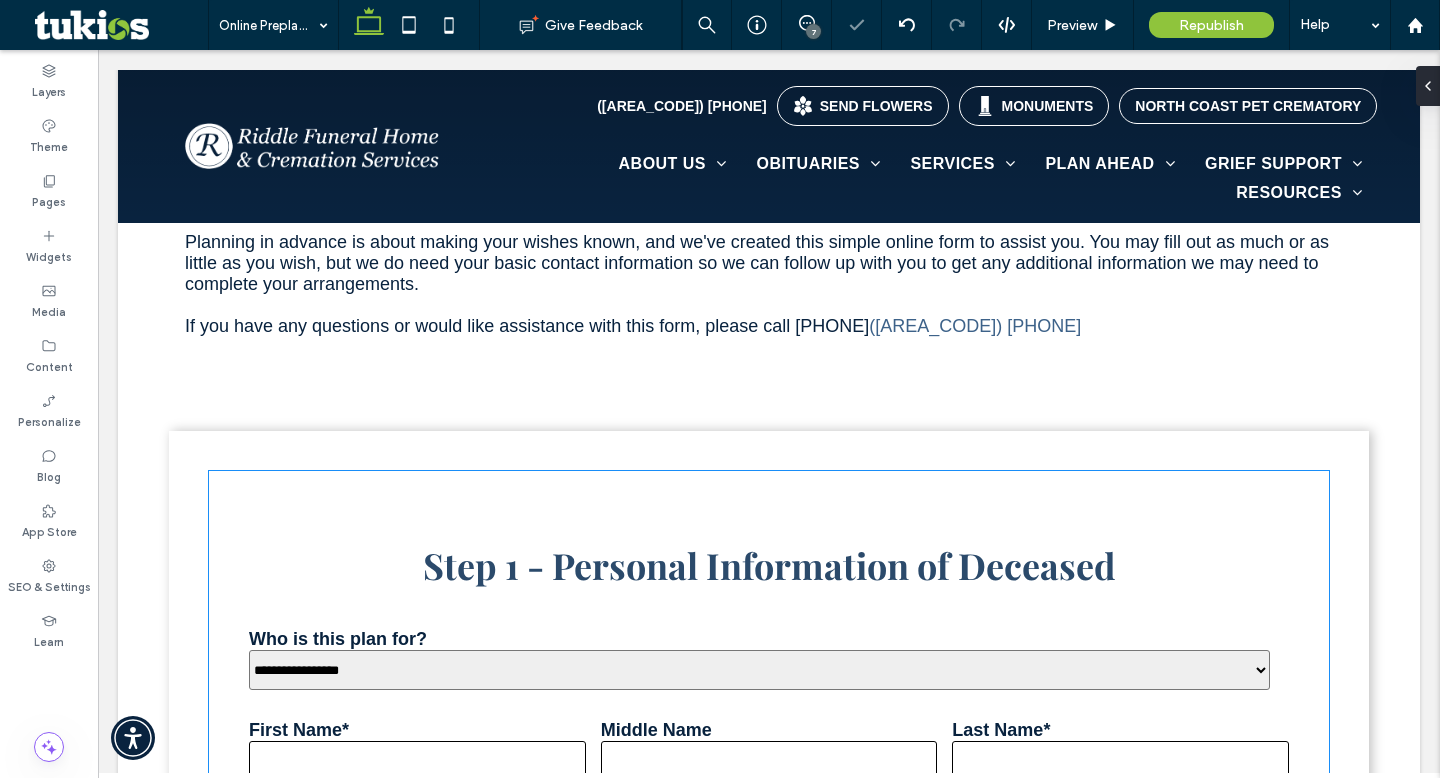 scroll, scrollTop: 687, scrollLeft: 0, axis: vertical 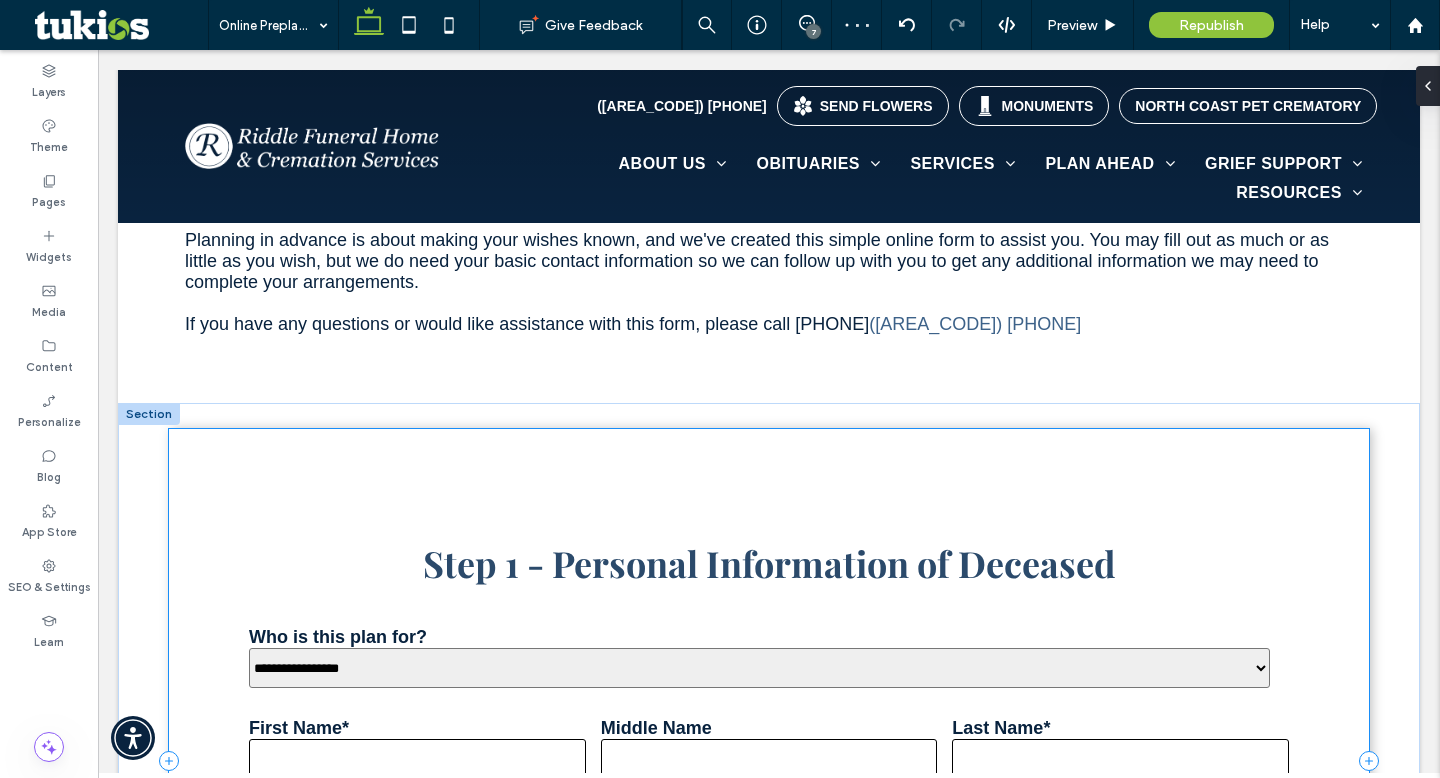 click on "**********" at bounding box center (769, 760) 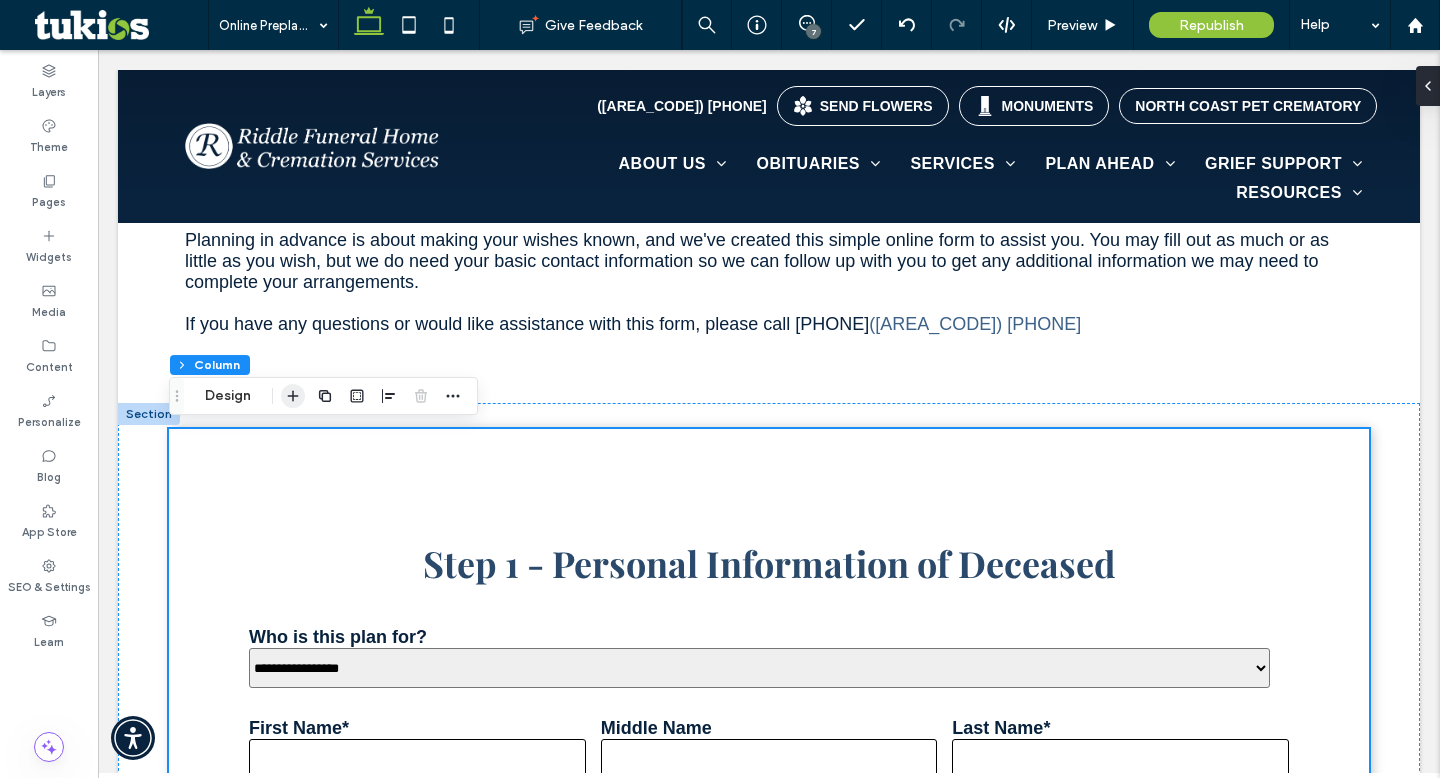 click 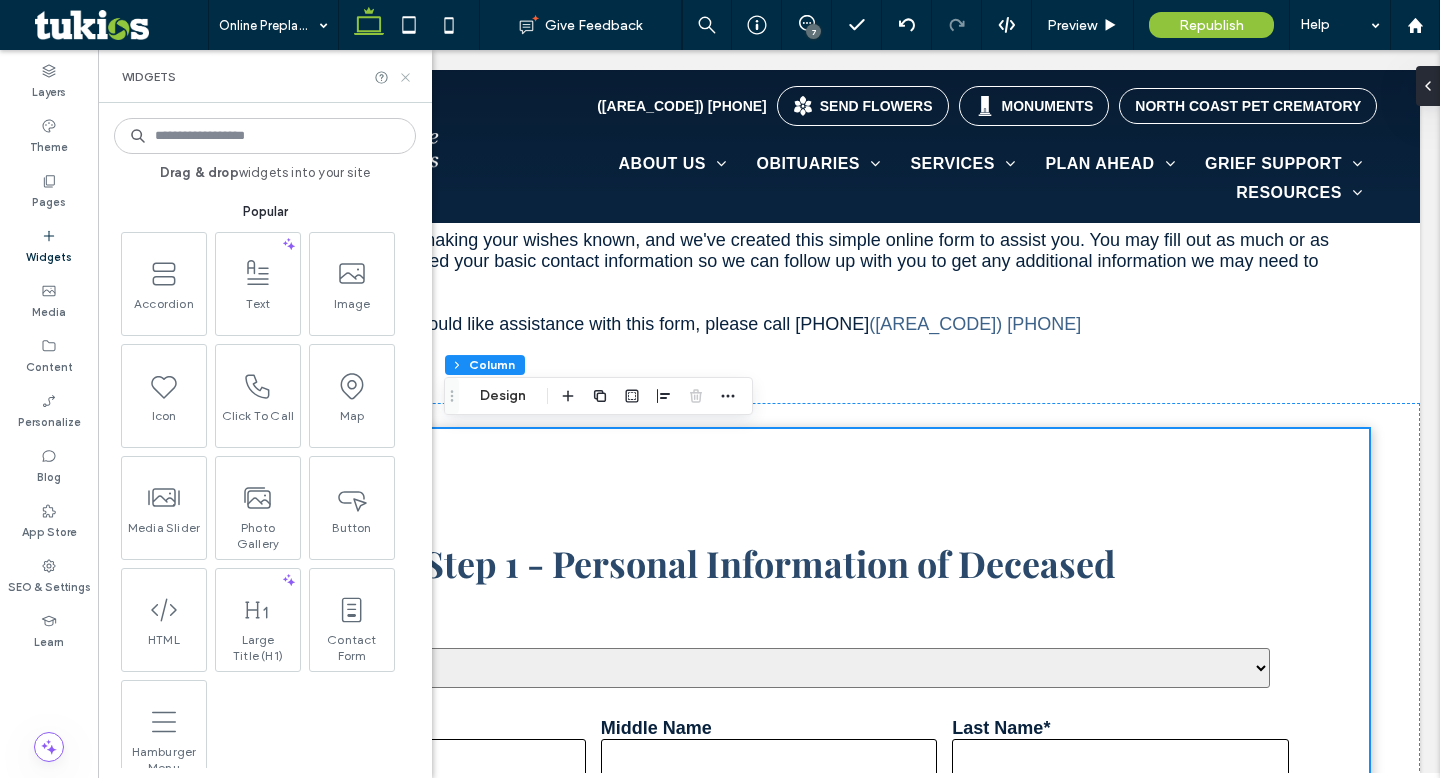 drag, startPoint x: 305, startPoint y: 33, endPoint x: 403, endPoint y: 83, distance: 110.01818 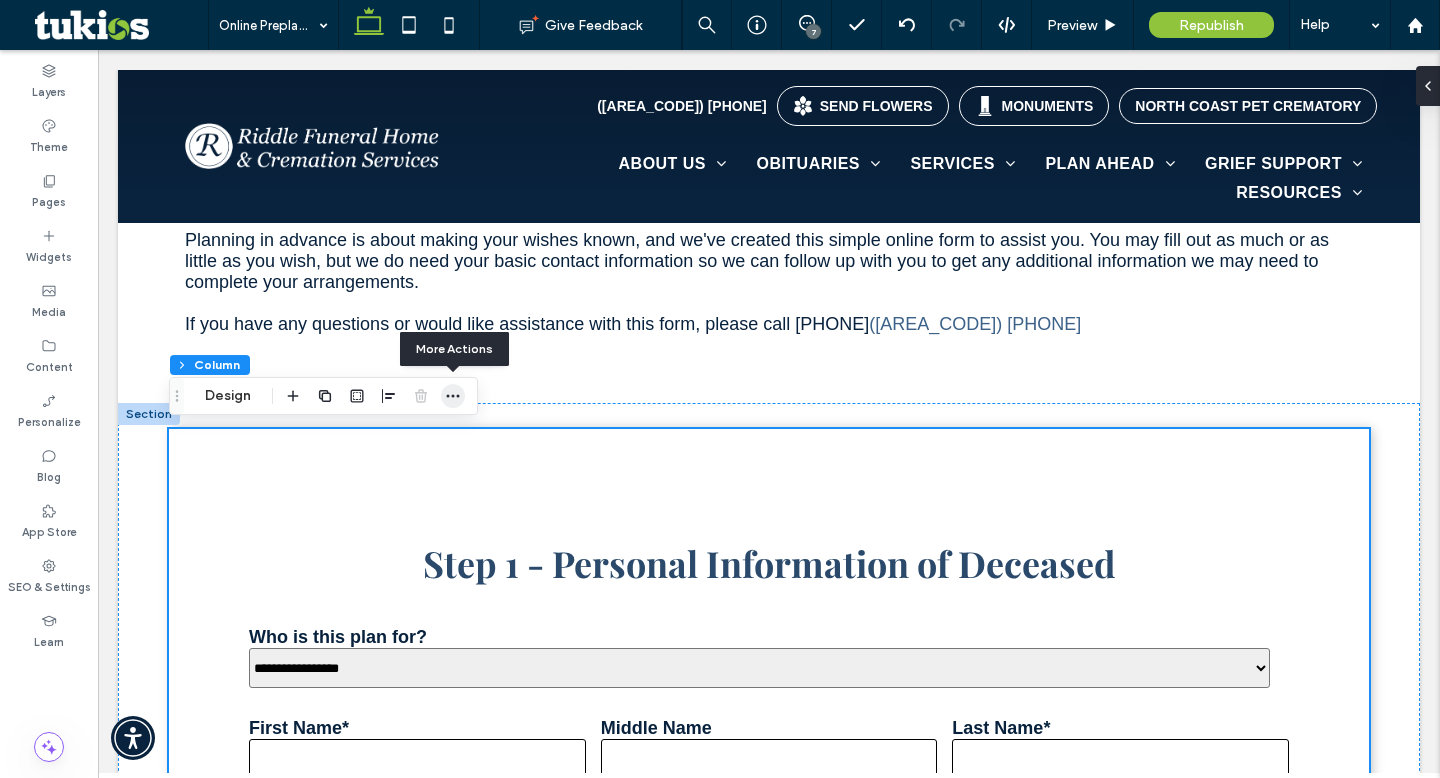 click at bounding box center (453, 396) 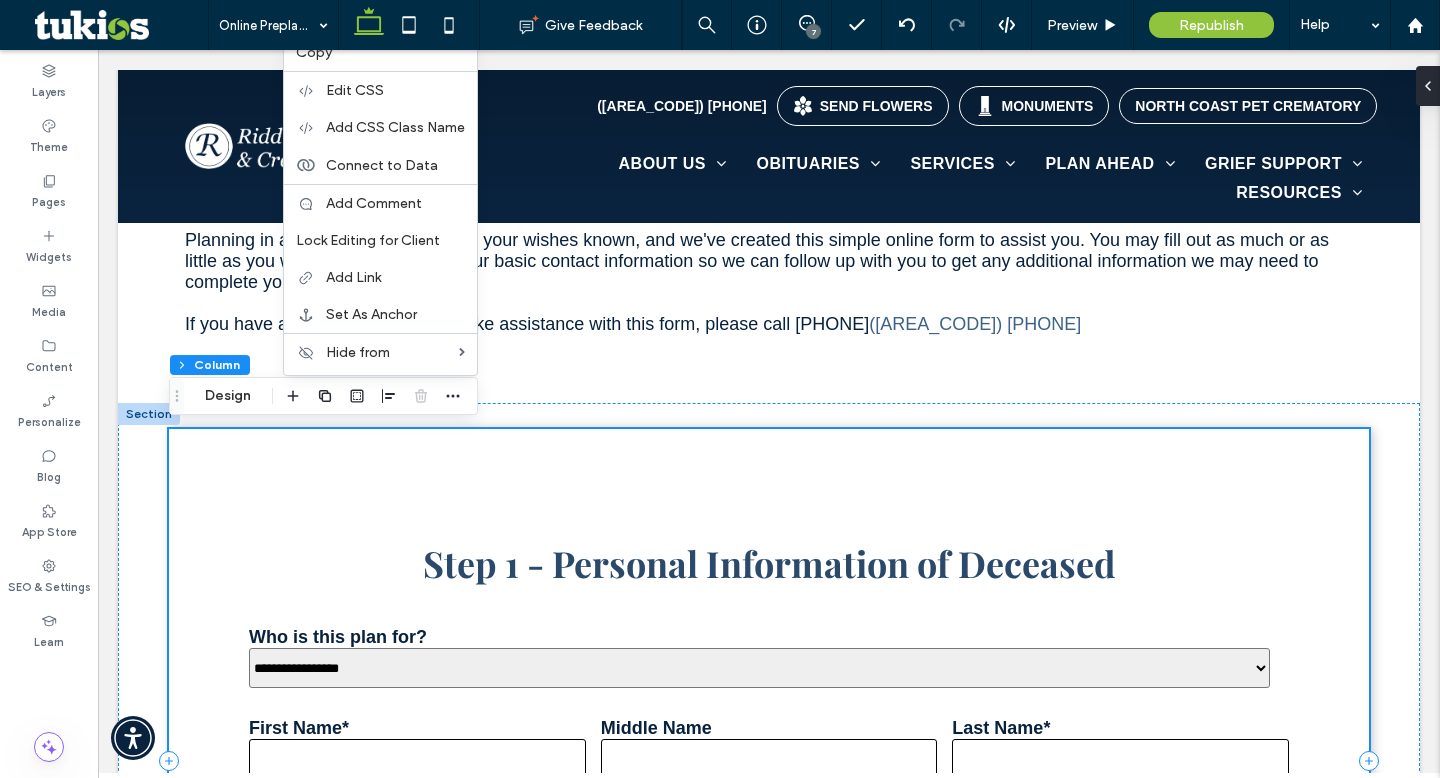 click on "**********" at bounding box center [769, 760] 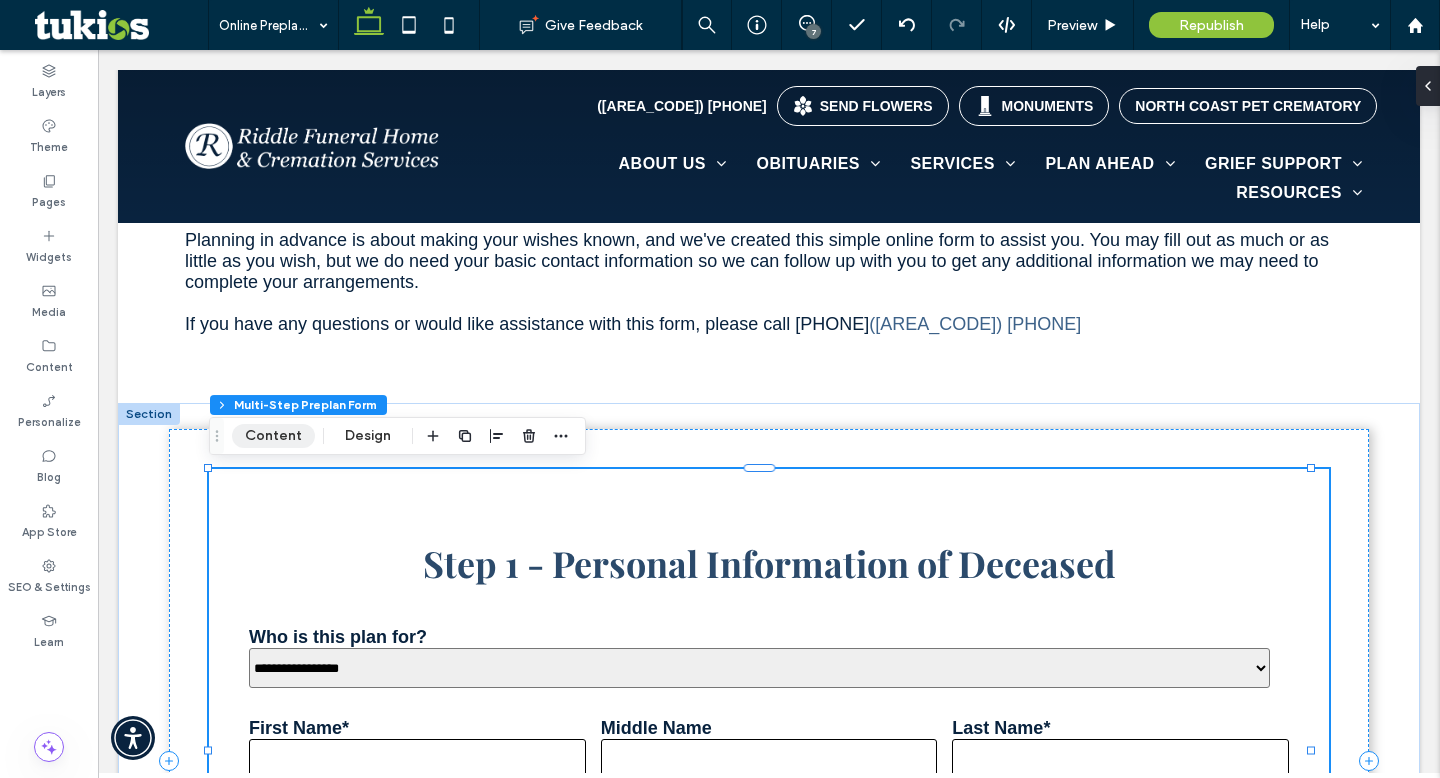 click on "Content" at bounding box center [273, 436] 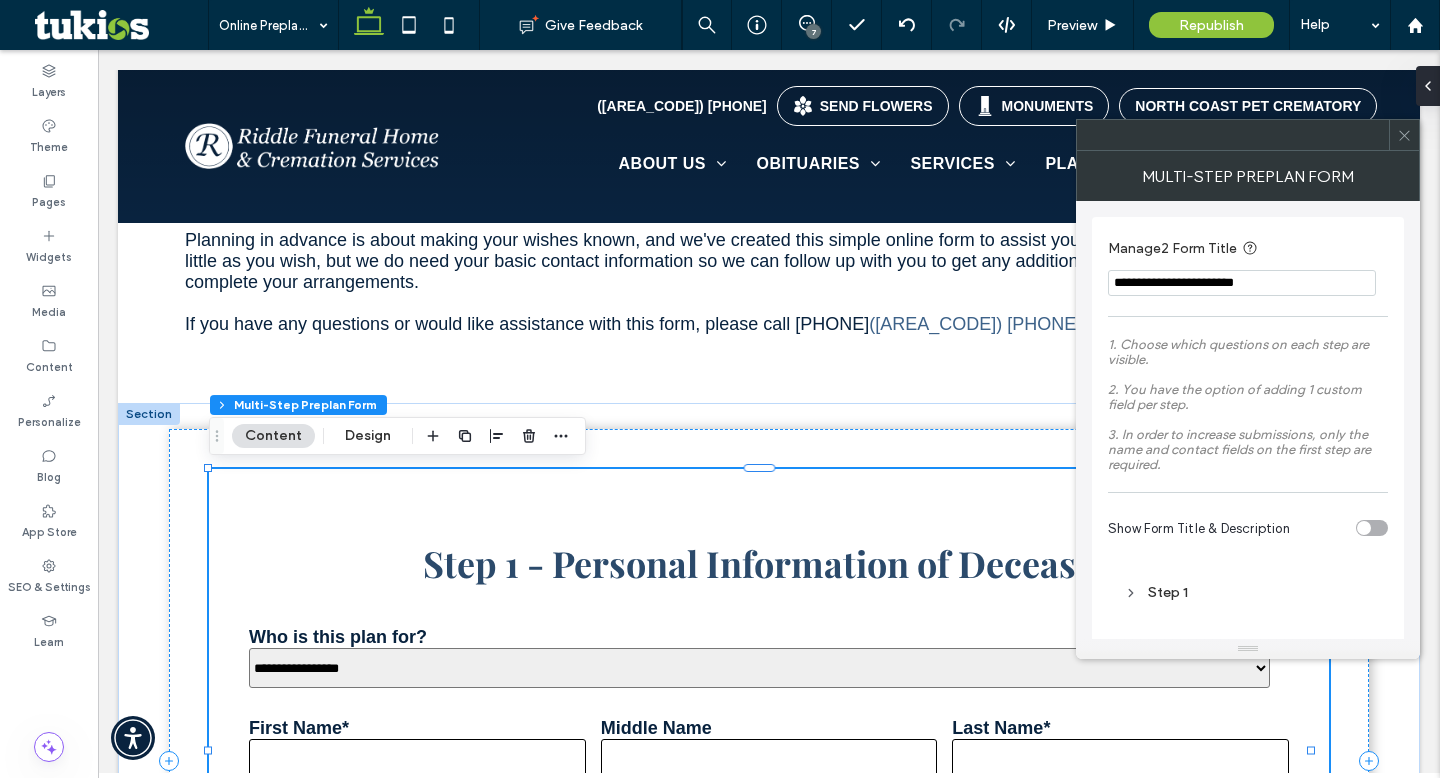click on "**********" at bounding box center (769, 750) 